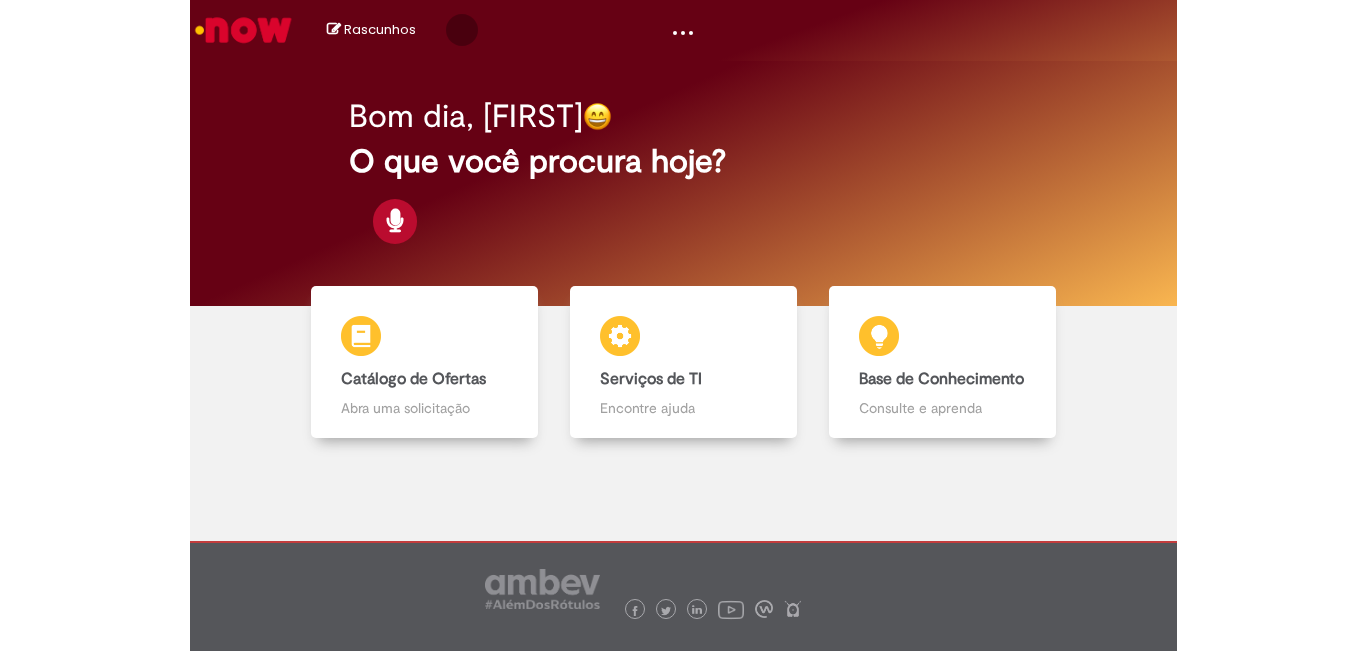 scroll, scrollTop: 0, scrollLeft: 0, axis: both 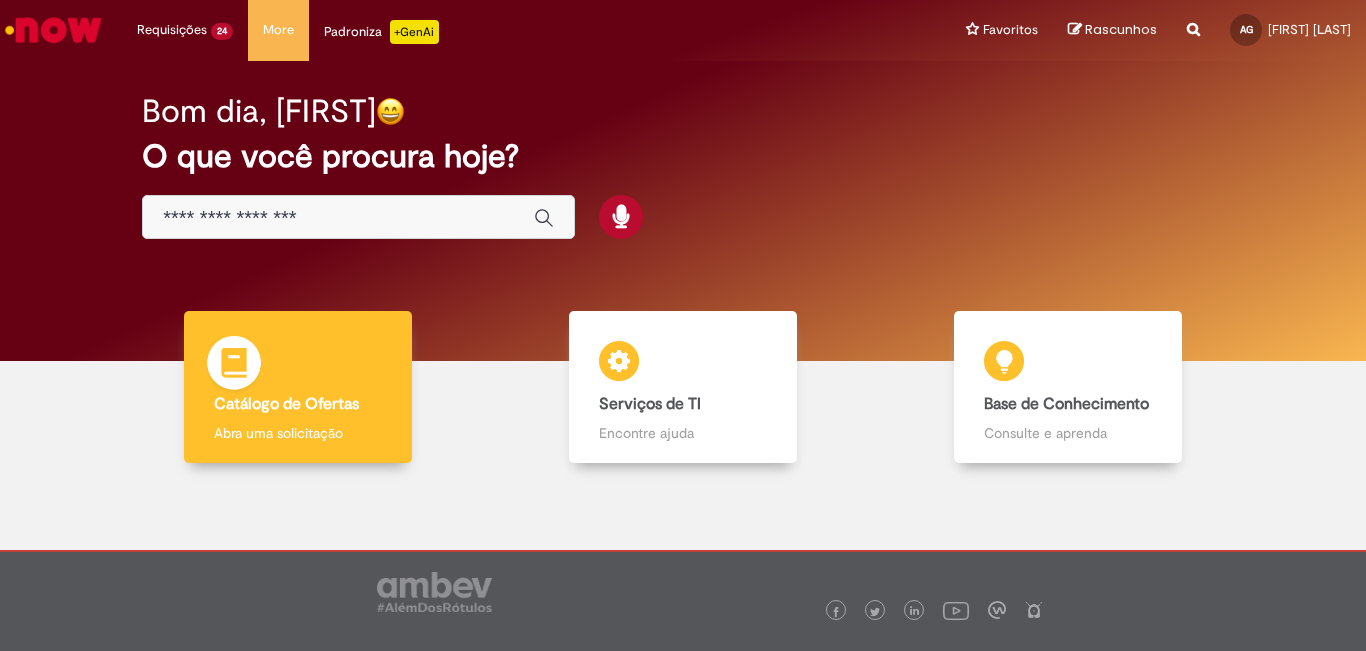 click on "Catálogo de Ofertas
Catálogo de Ofertas
Abra uma solicitação" at bounding box center (298, 387) 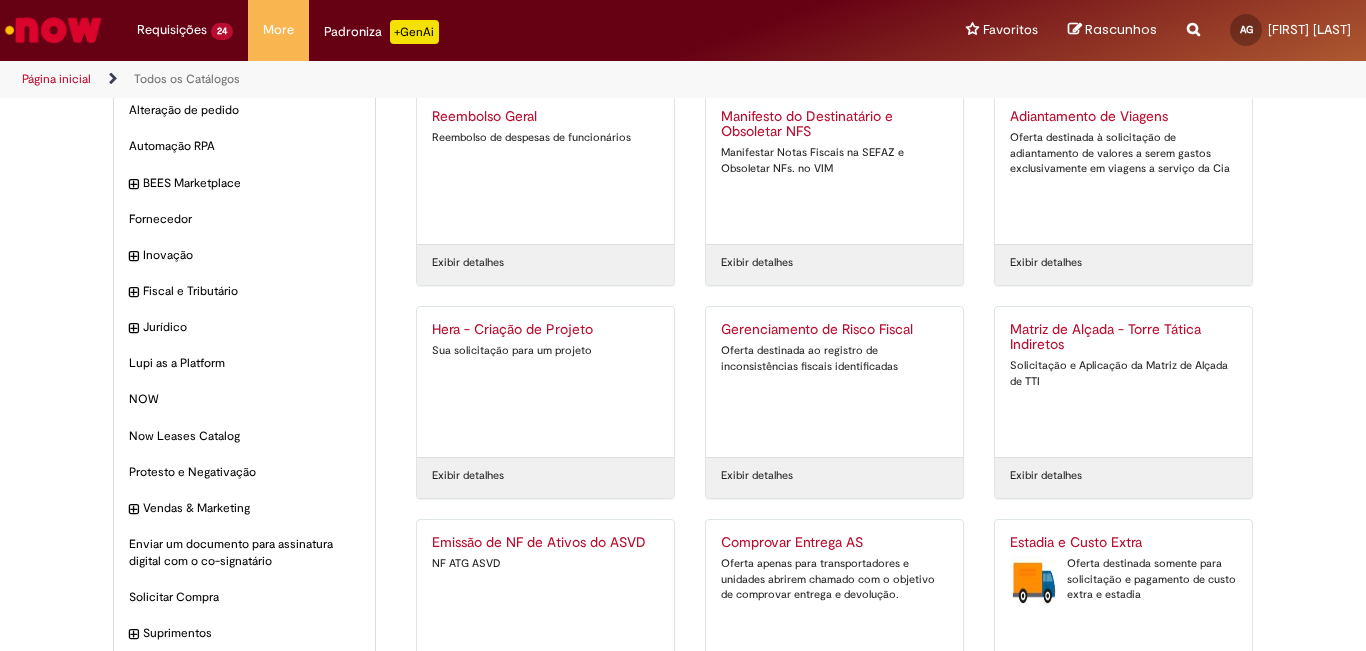 scroll, scrollTop: 100, scrollLeft: 0, axis: vertical 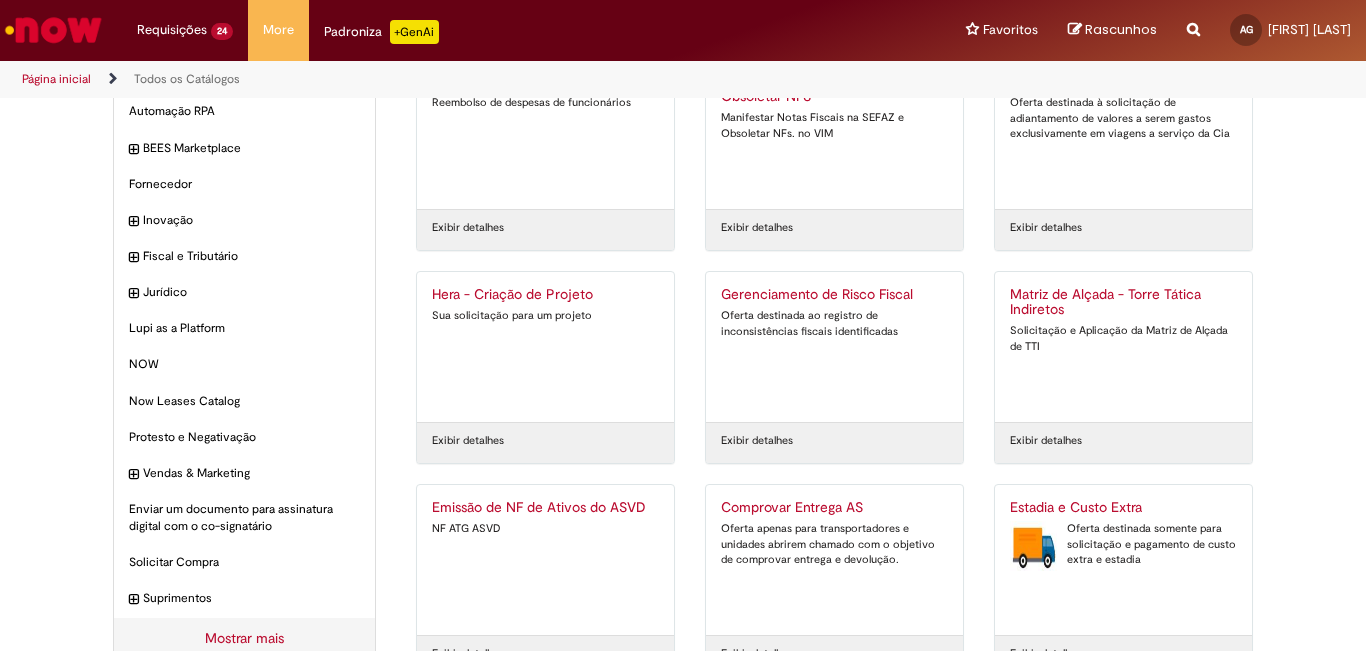 click on "Emissão de NF de Ativos do ASVD
NF ATG ASVD" at bounding box center (545, 560) 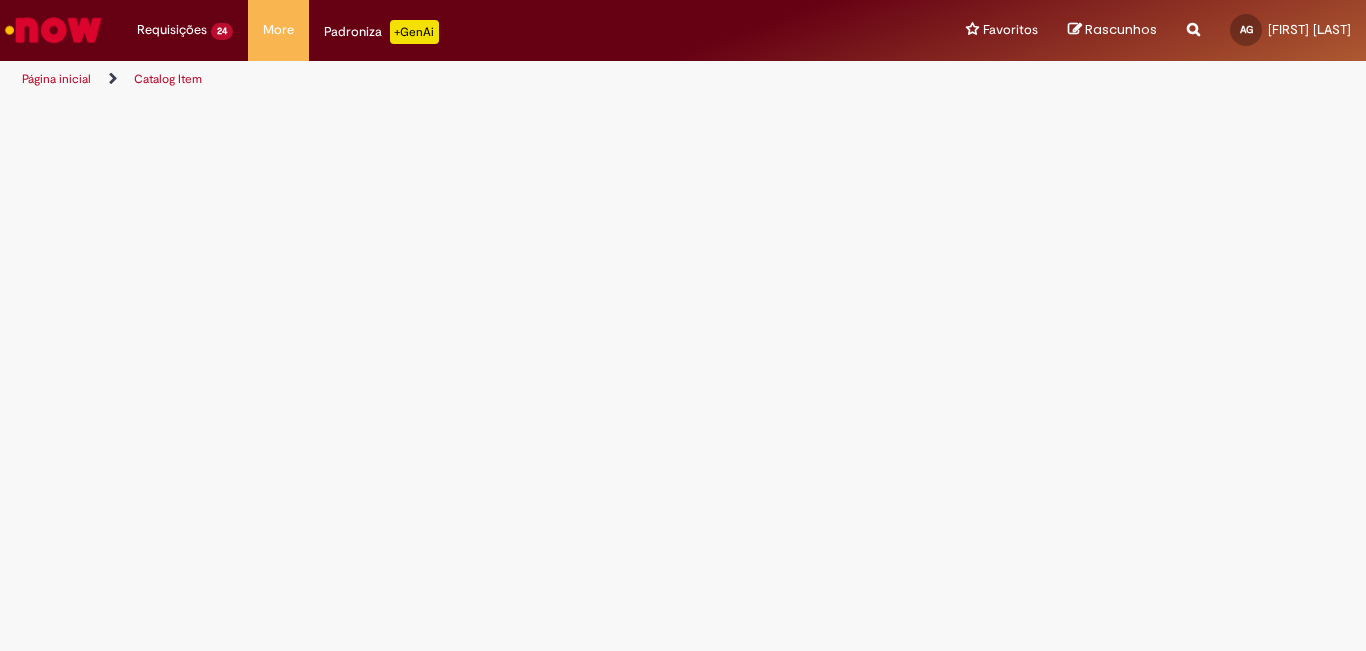 scroll, scrollTop: 0, scrollLeft: 0, axis: both 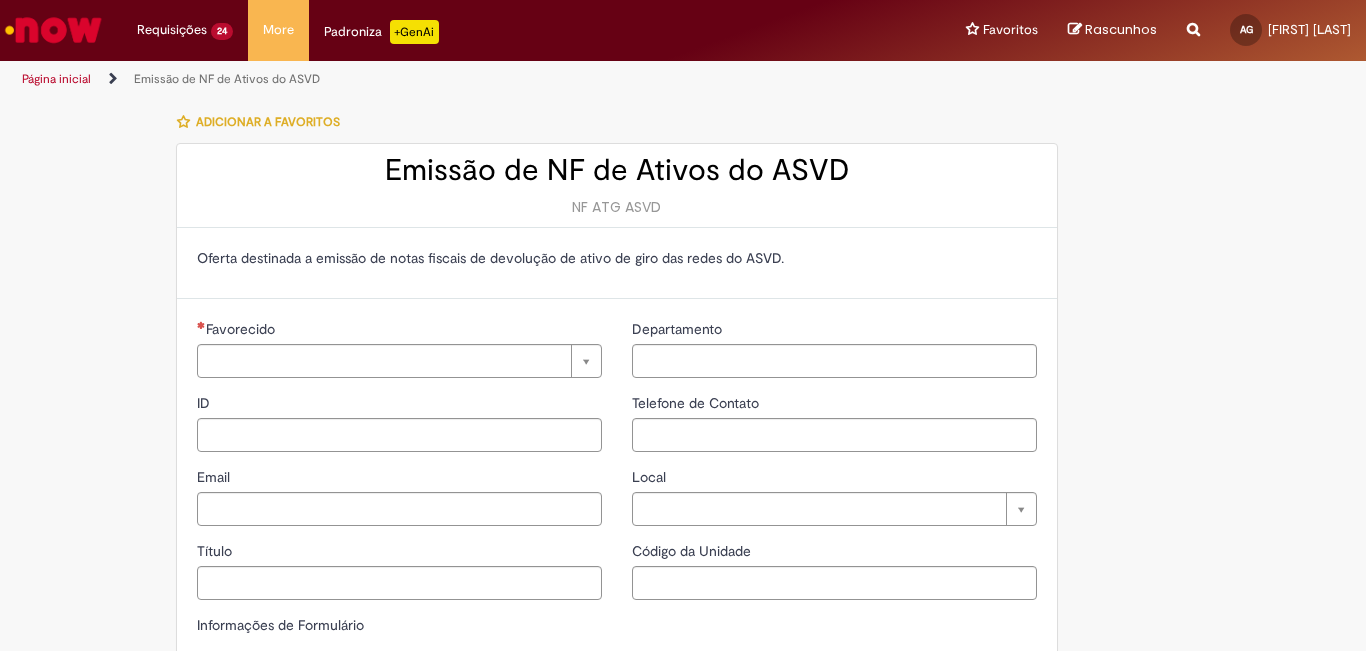 type on "**********" 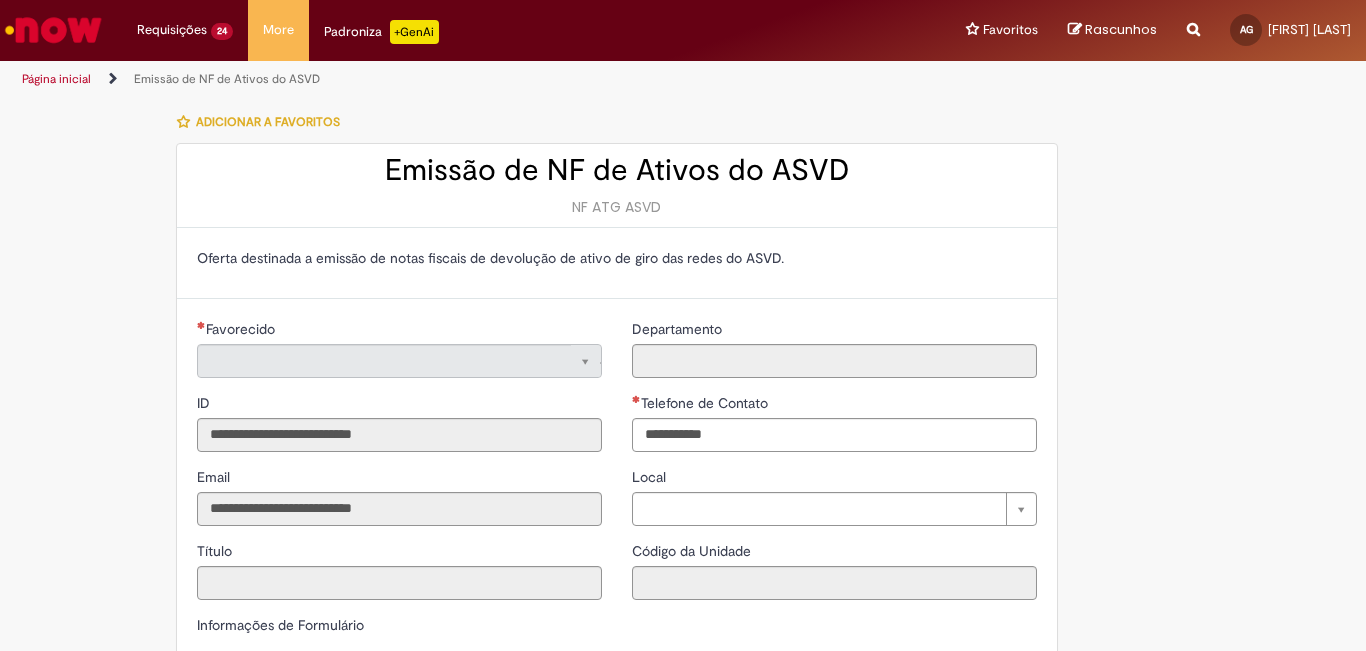 type on "**********" 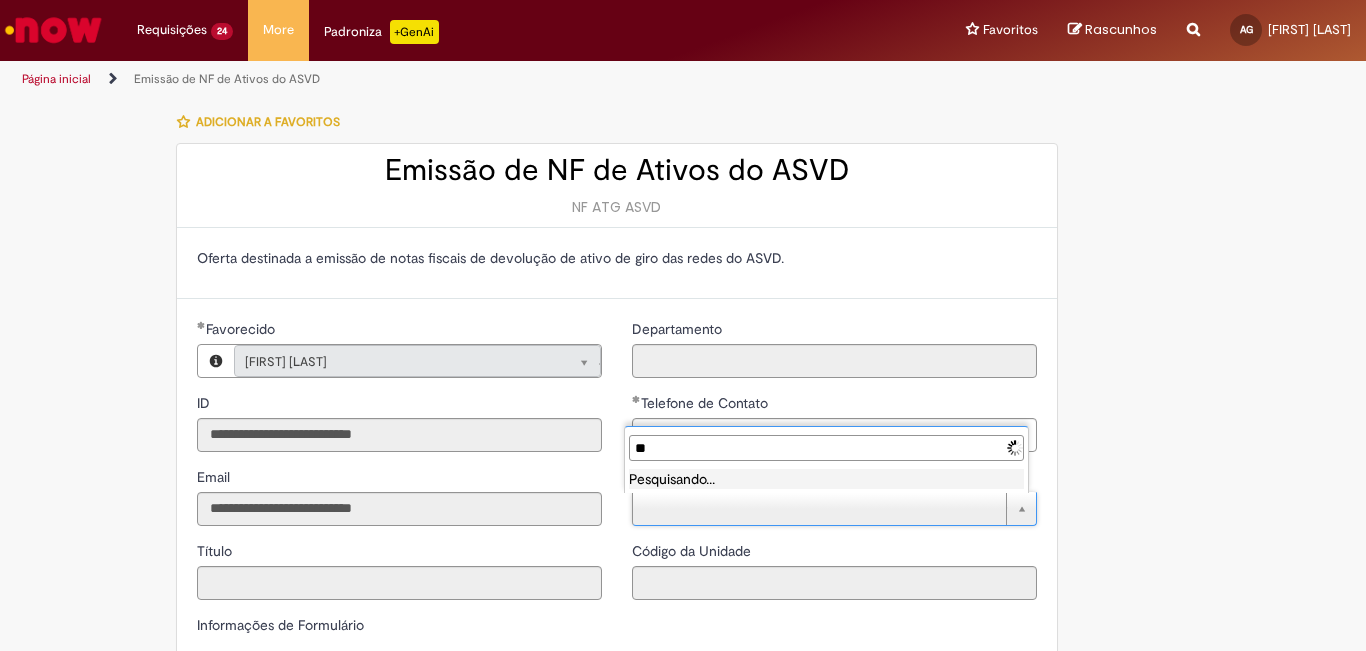 type on "*" 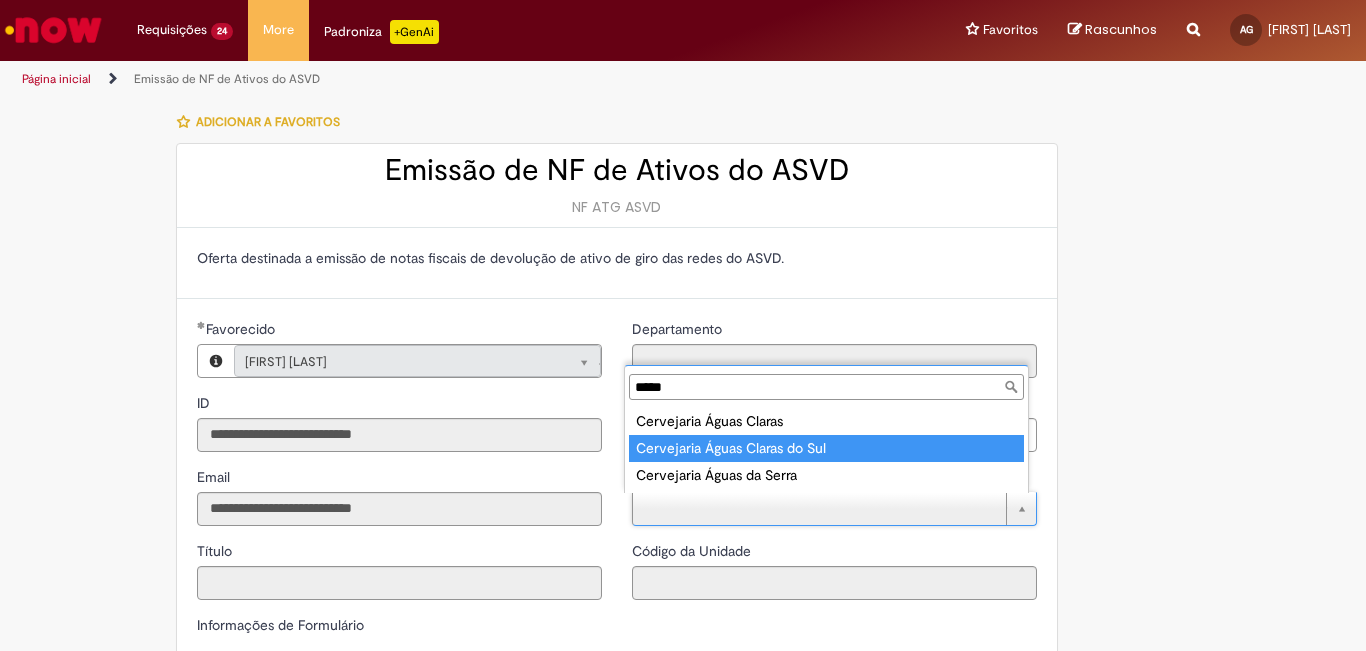 type on "*****" 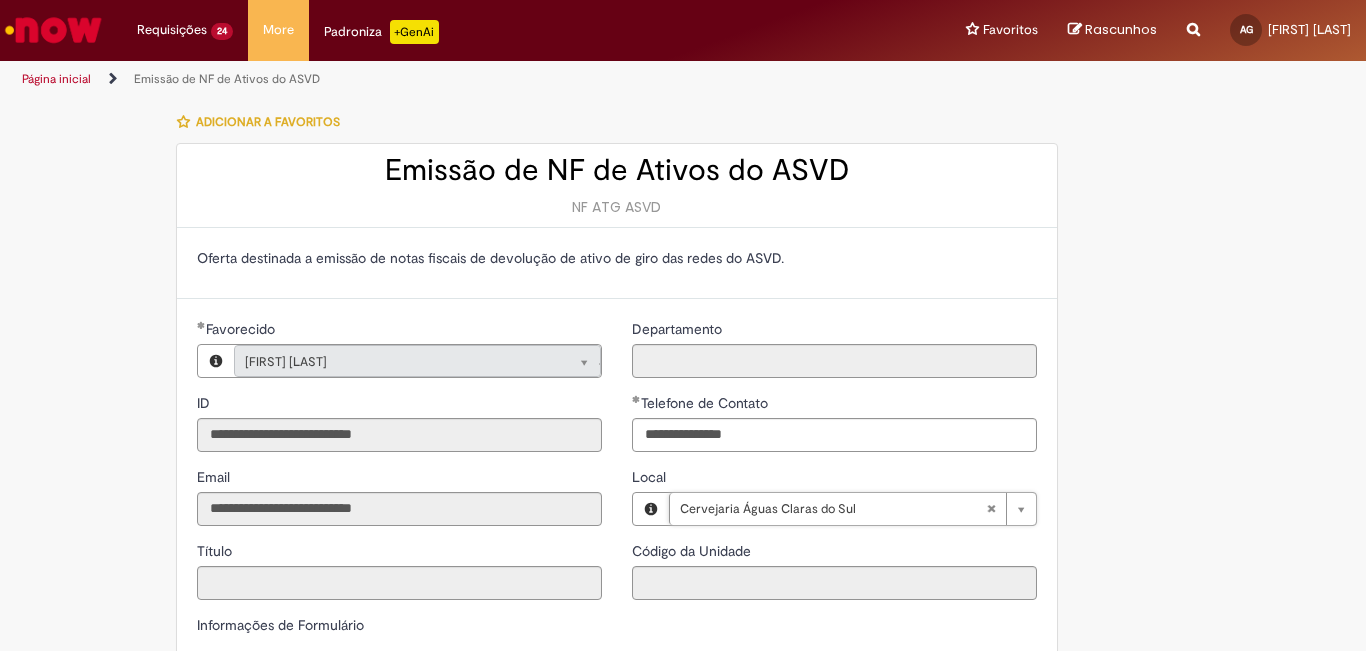type on "****" 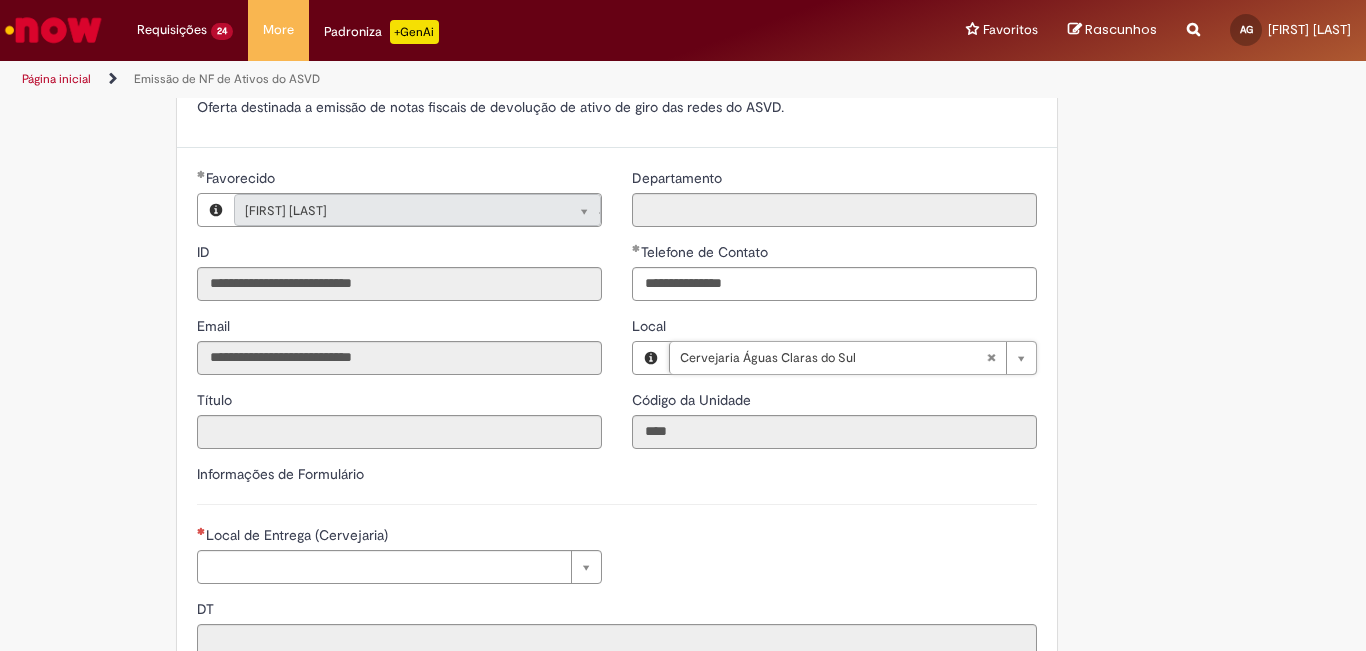 scroll, scrollTop: 200, scrollLeft: 0, axis: vertical 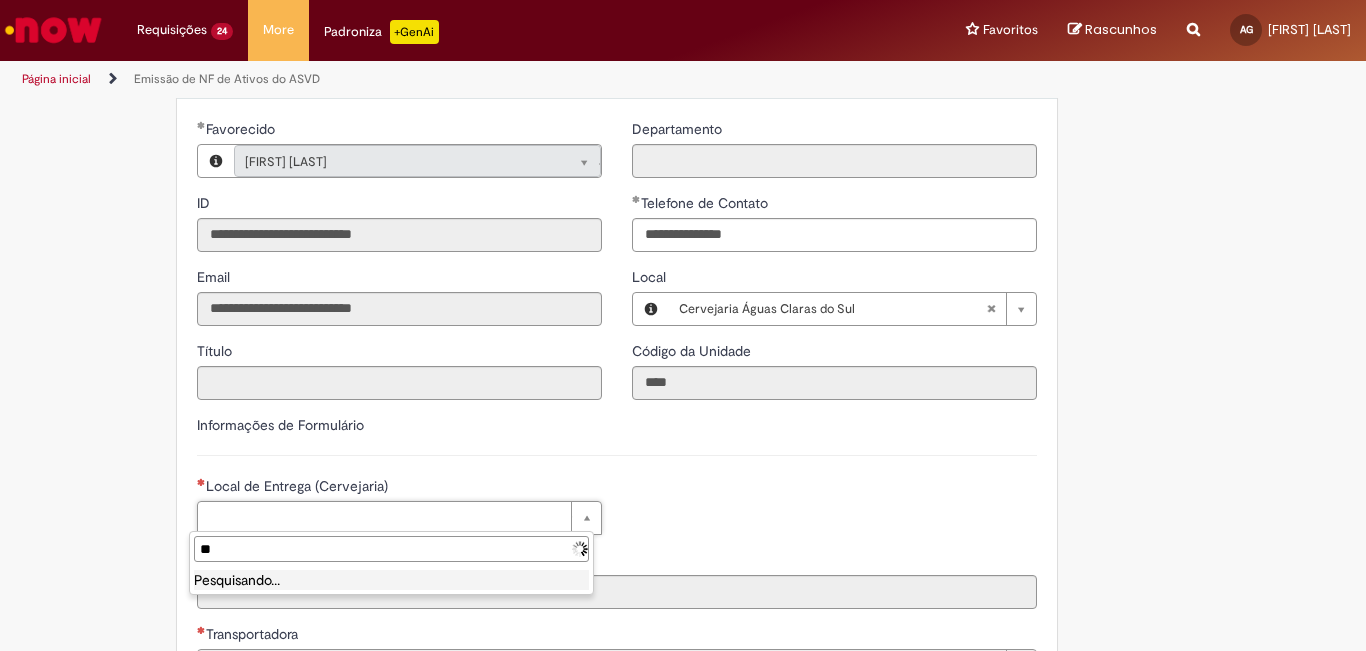 type on "*" 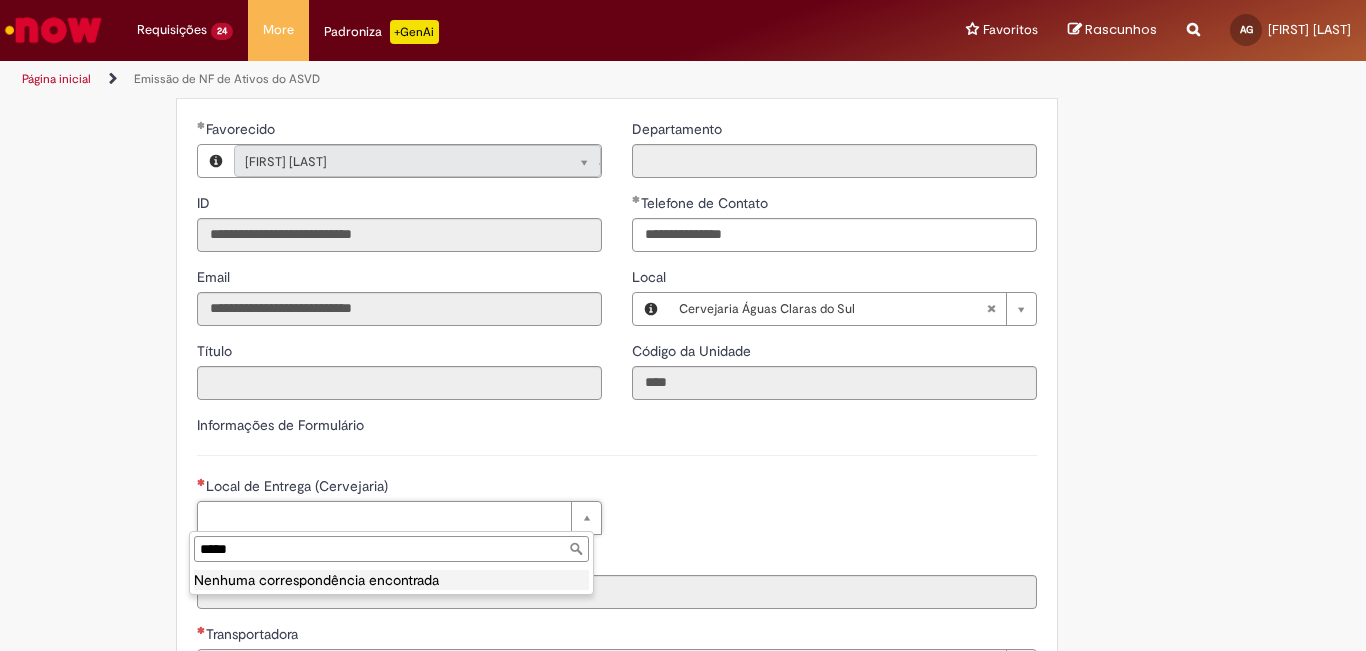 click on "*****" at bounding box center [391, 549] 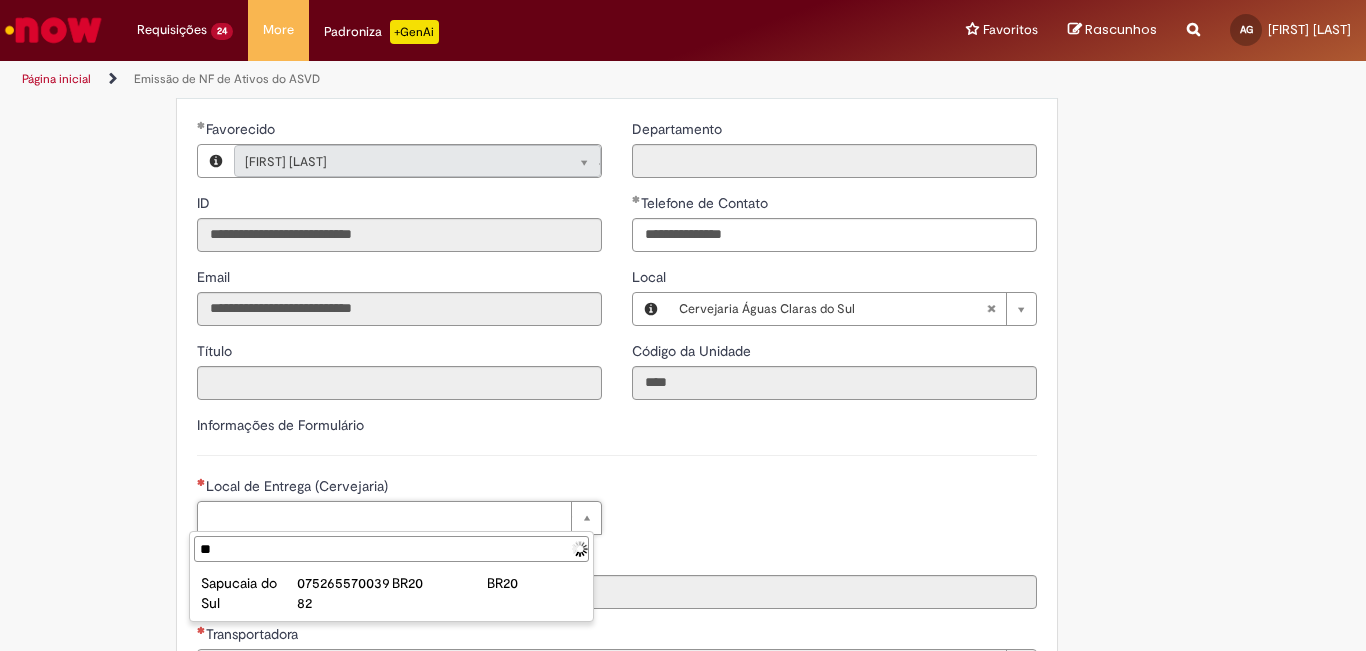 type on "*" 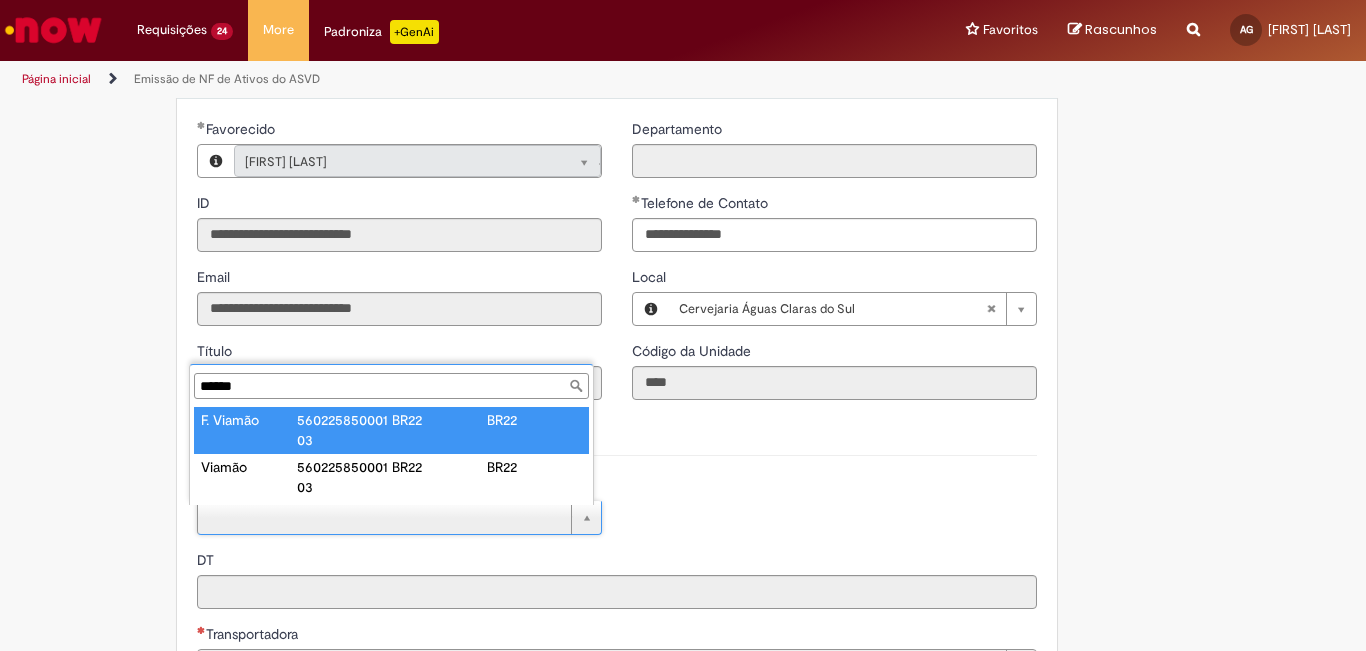 type on "******" 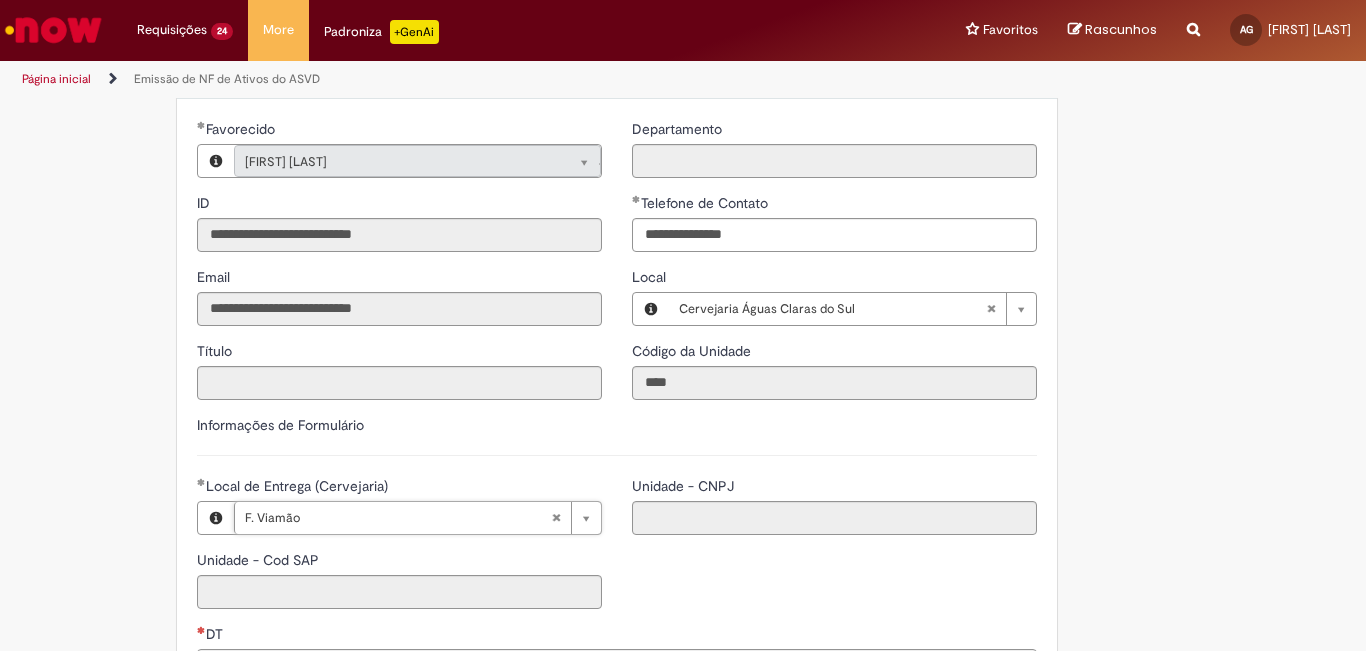 type on "****" 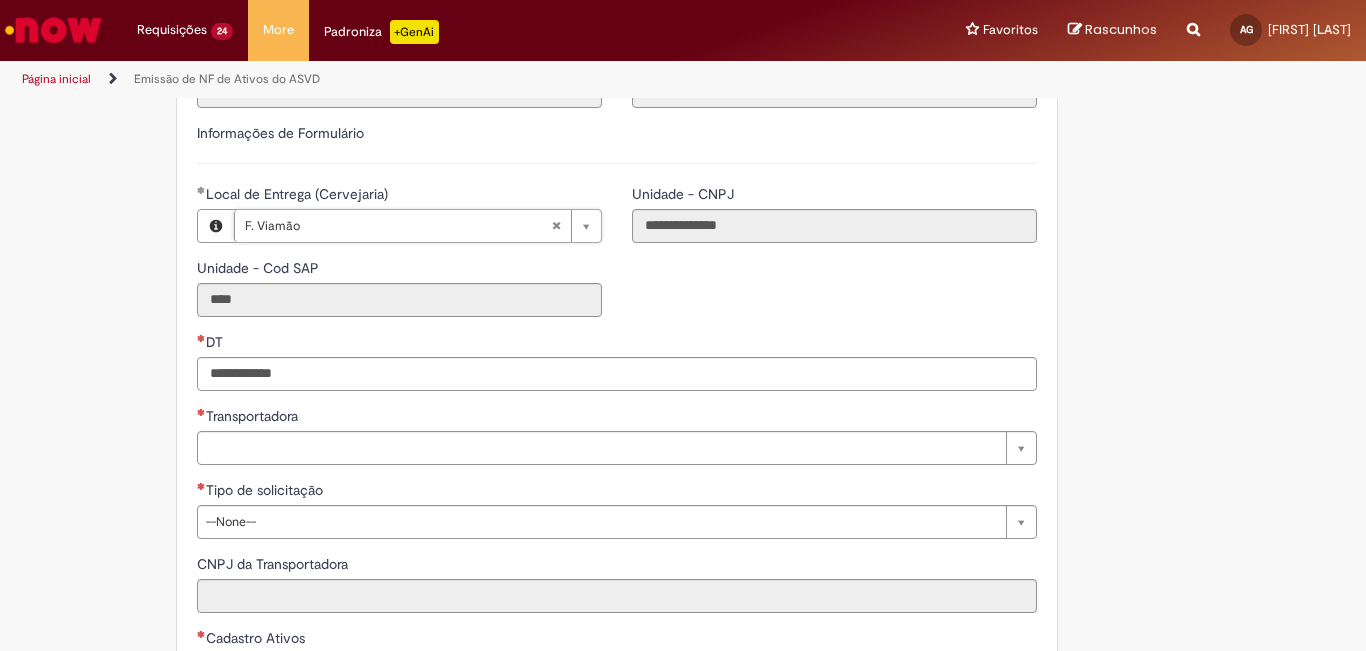 scroll, scrollTop: 500, scrollLeft: 0, axis: vertical 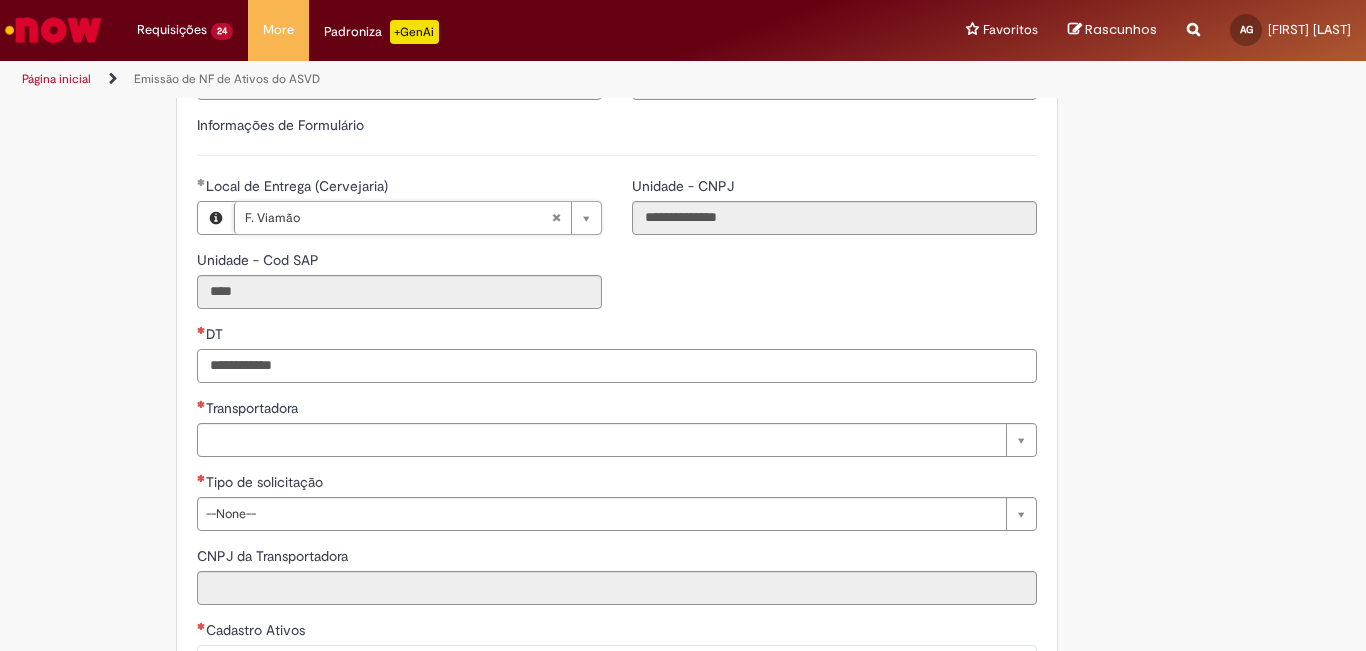 click on "DT" at bounding box center (617, 366) 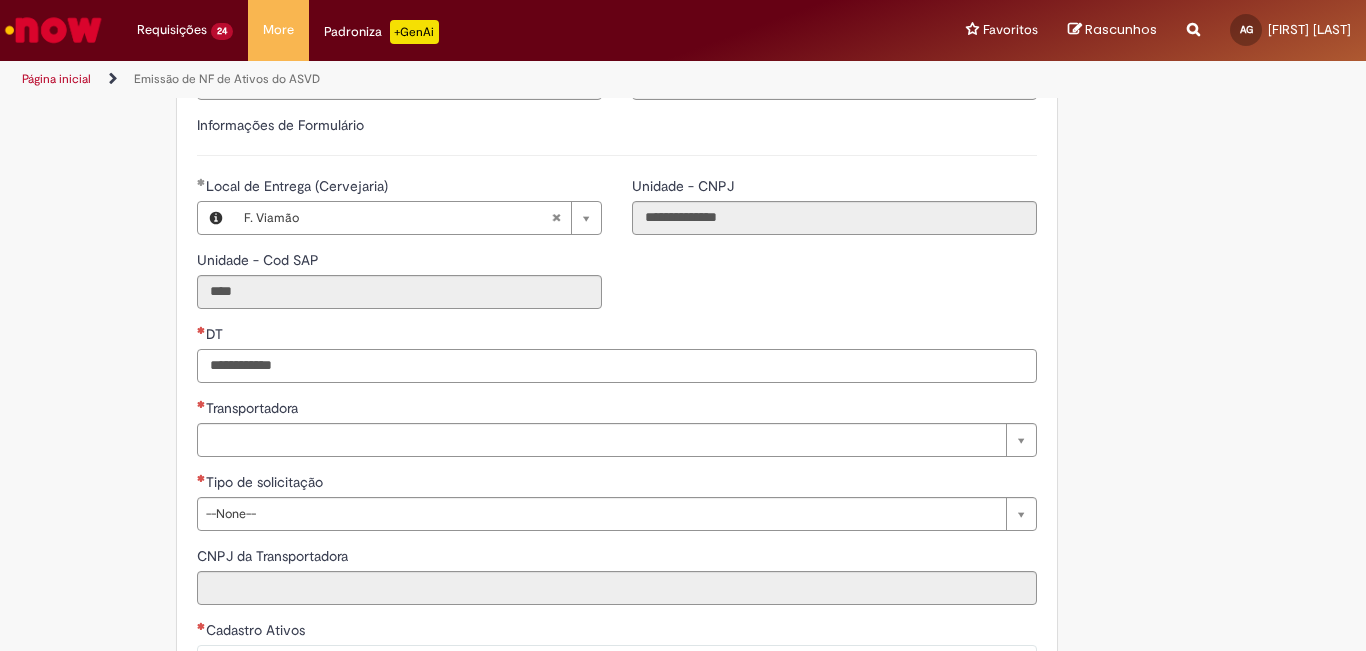 click on "DT" at bounding box center (617, 366) 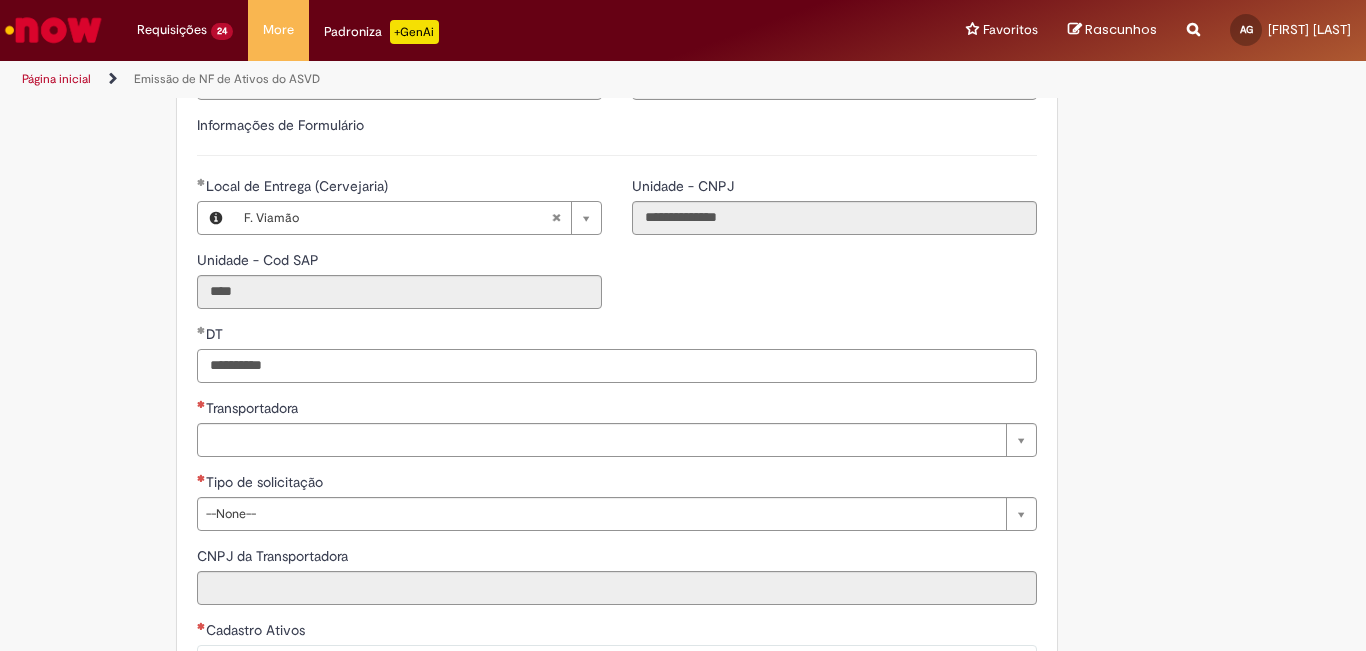 type on "**********" 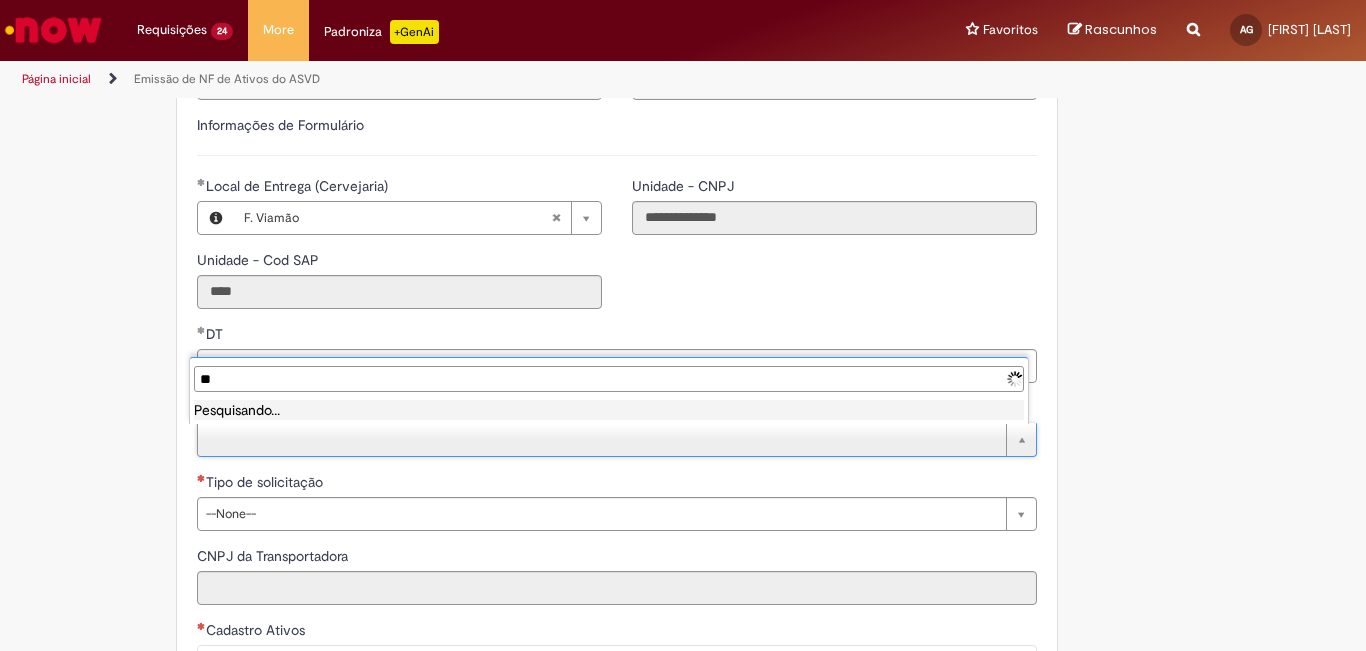 type on "*" 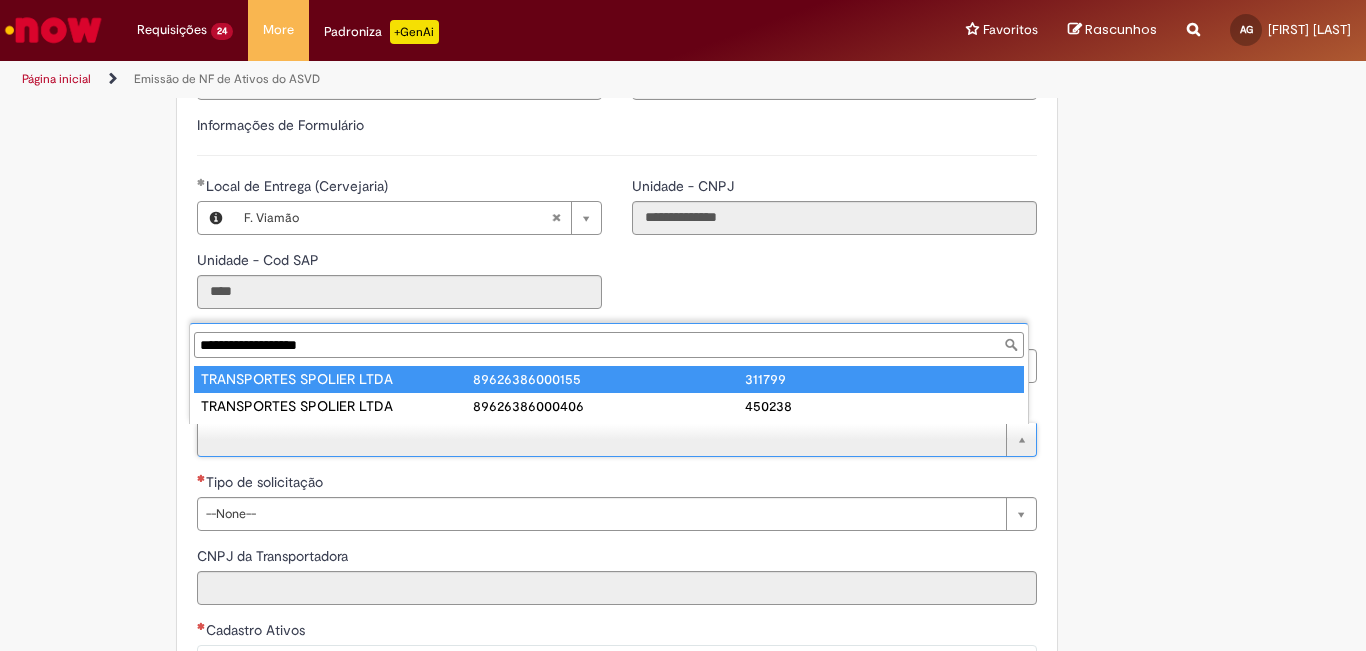 type on "**********" 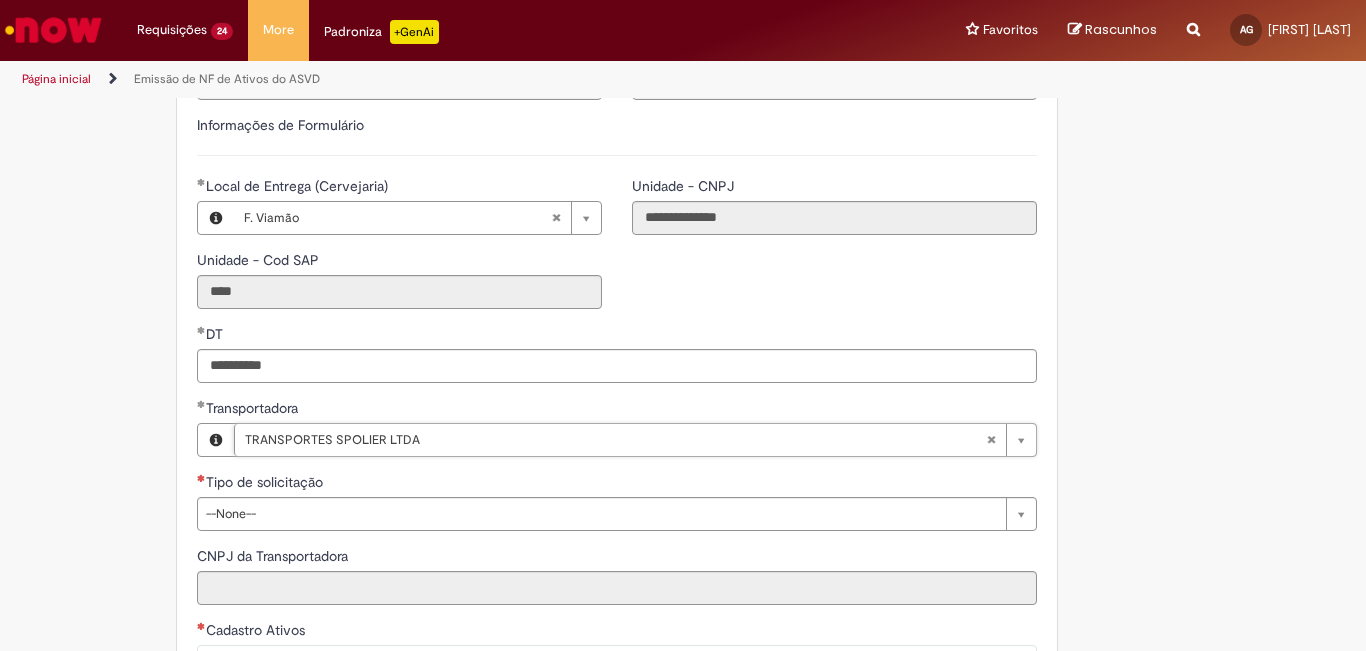 type on "**********" 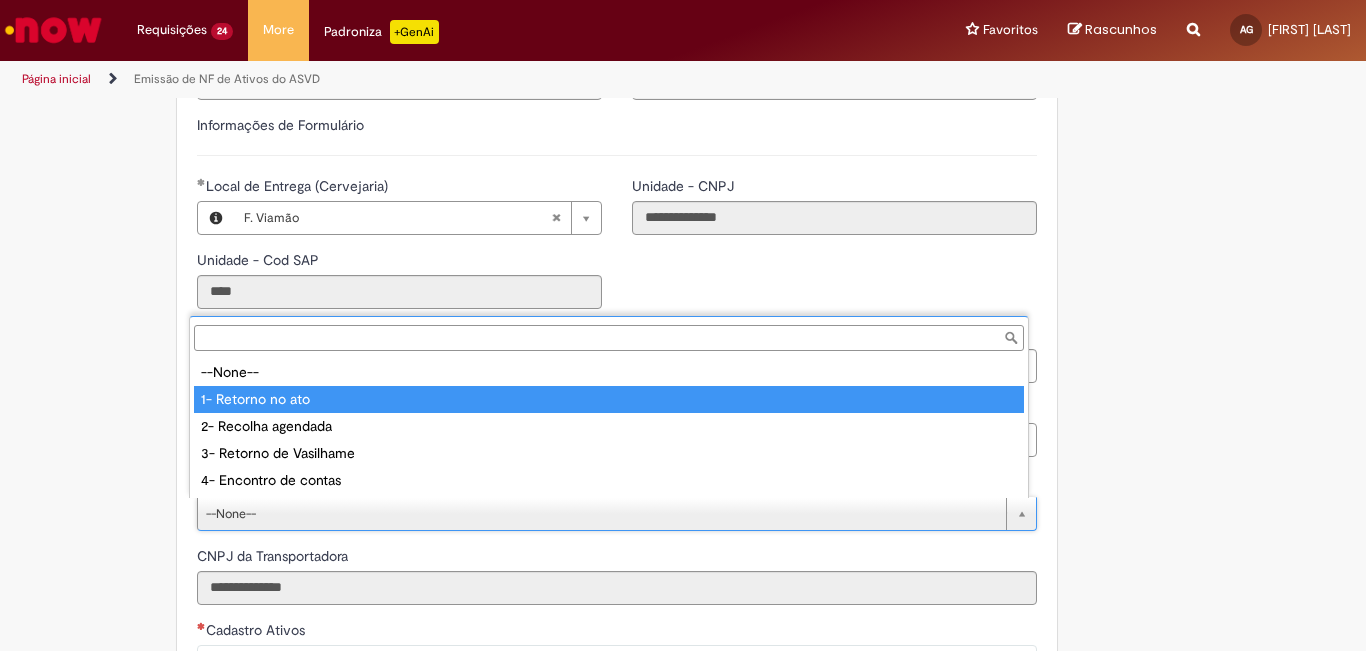 type on "**********" 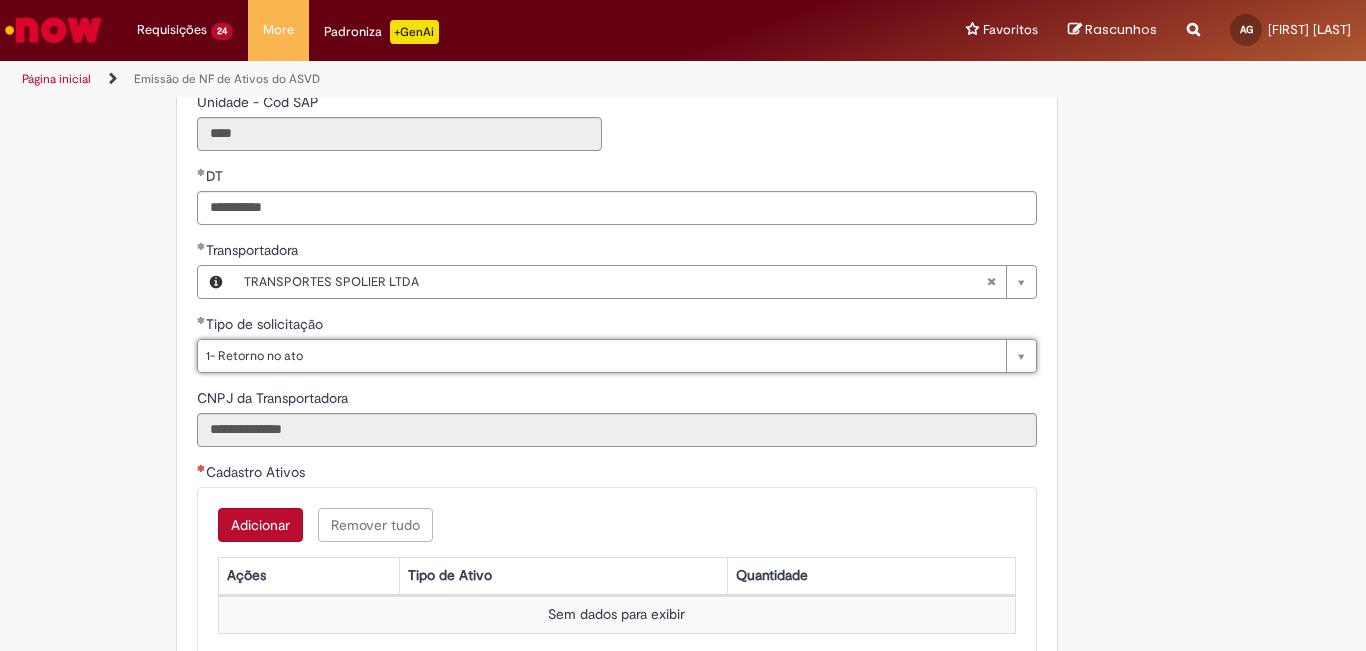 scroll, scrollTop: 700, scrollLeft: 0, axis: vertical 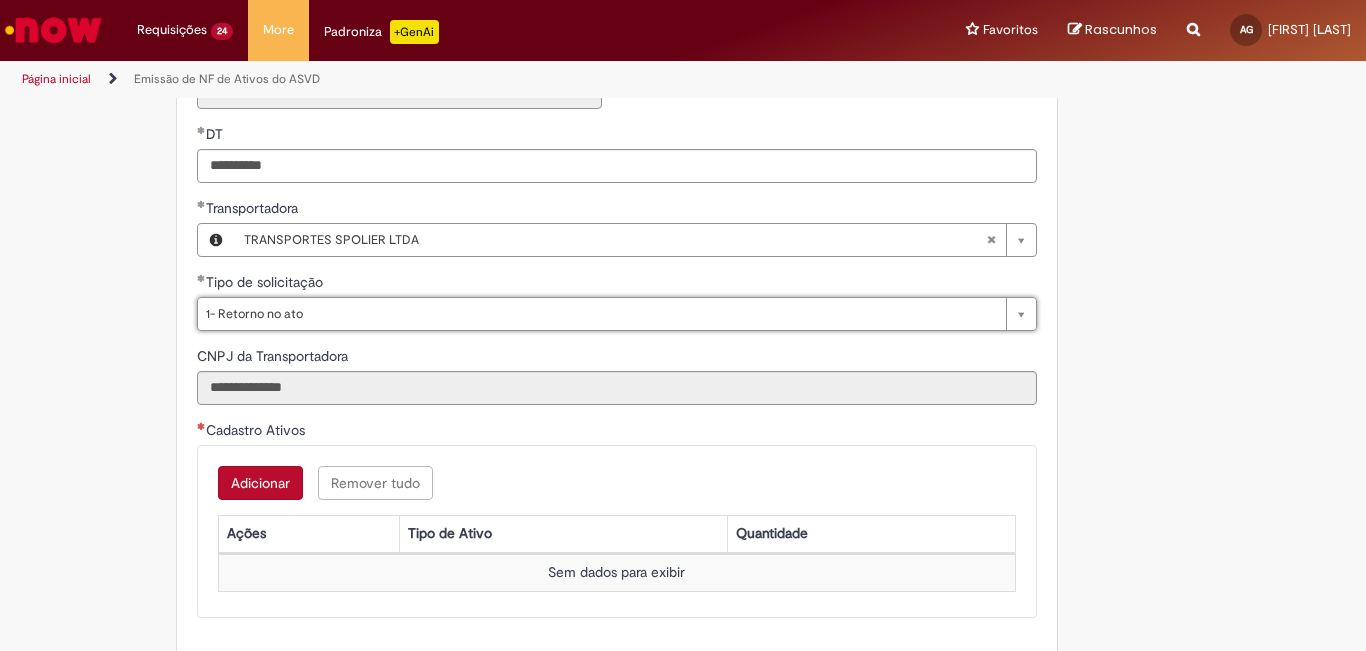 click on "Adicionar" at bounding box center (260, 483) 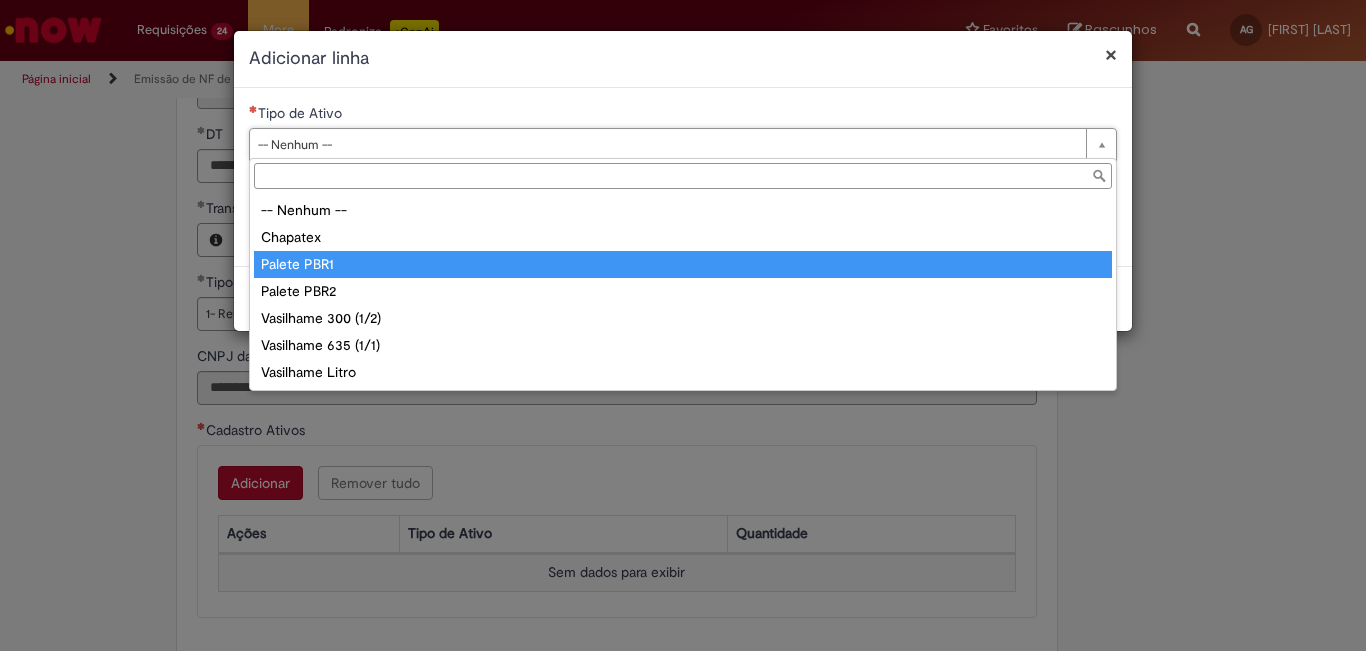 type on "**********" 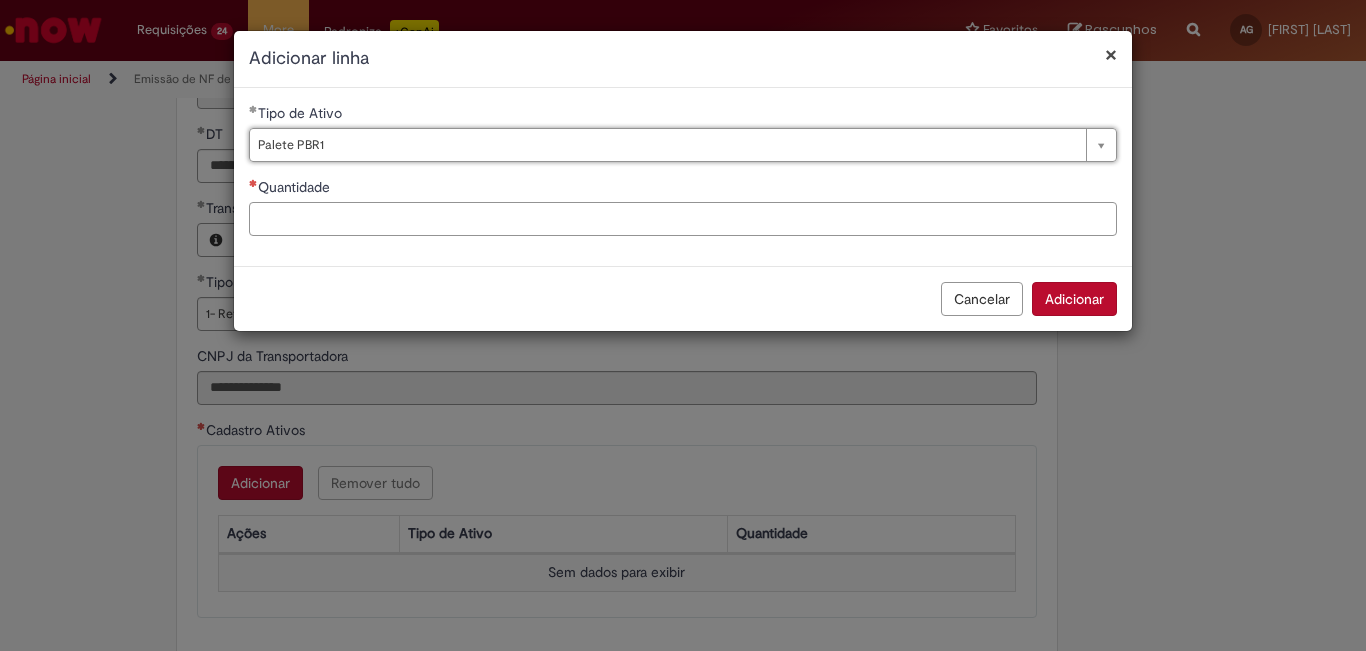click on "Quantidade" at bounding box center (683, 219) 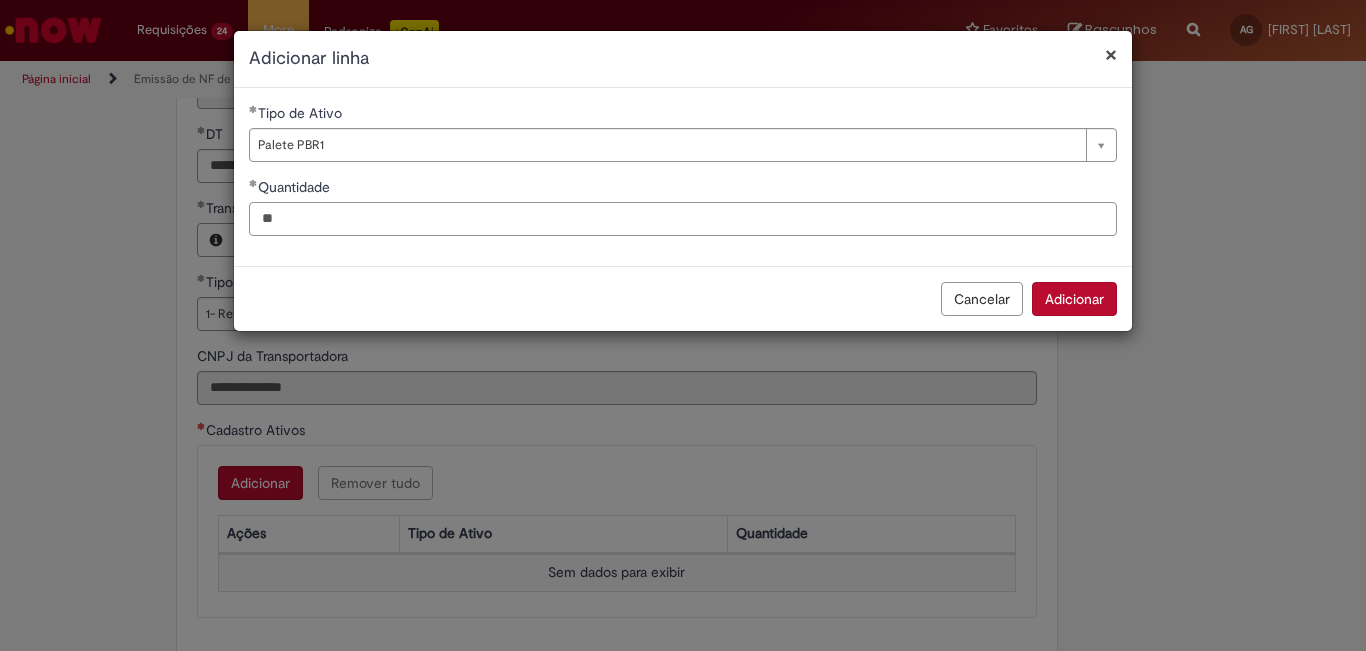 type on "**" 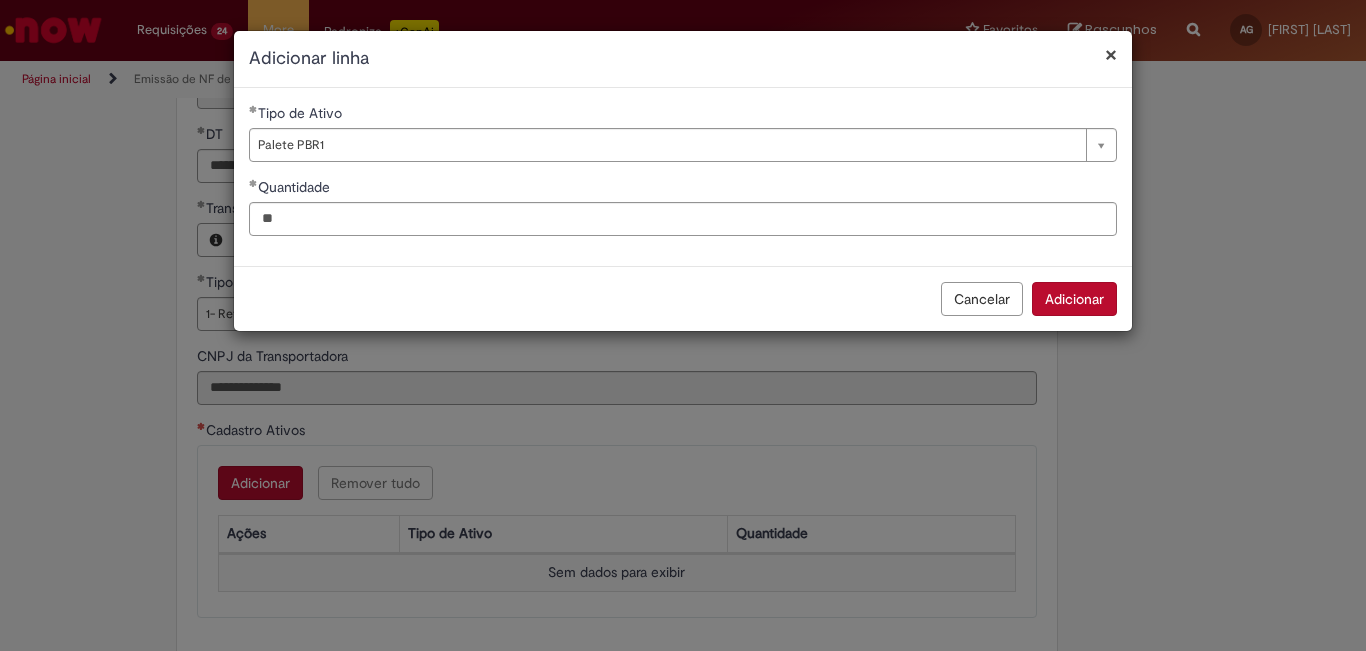 type 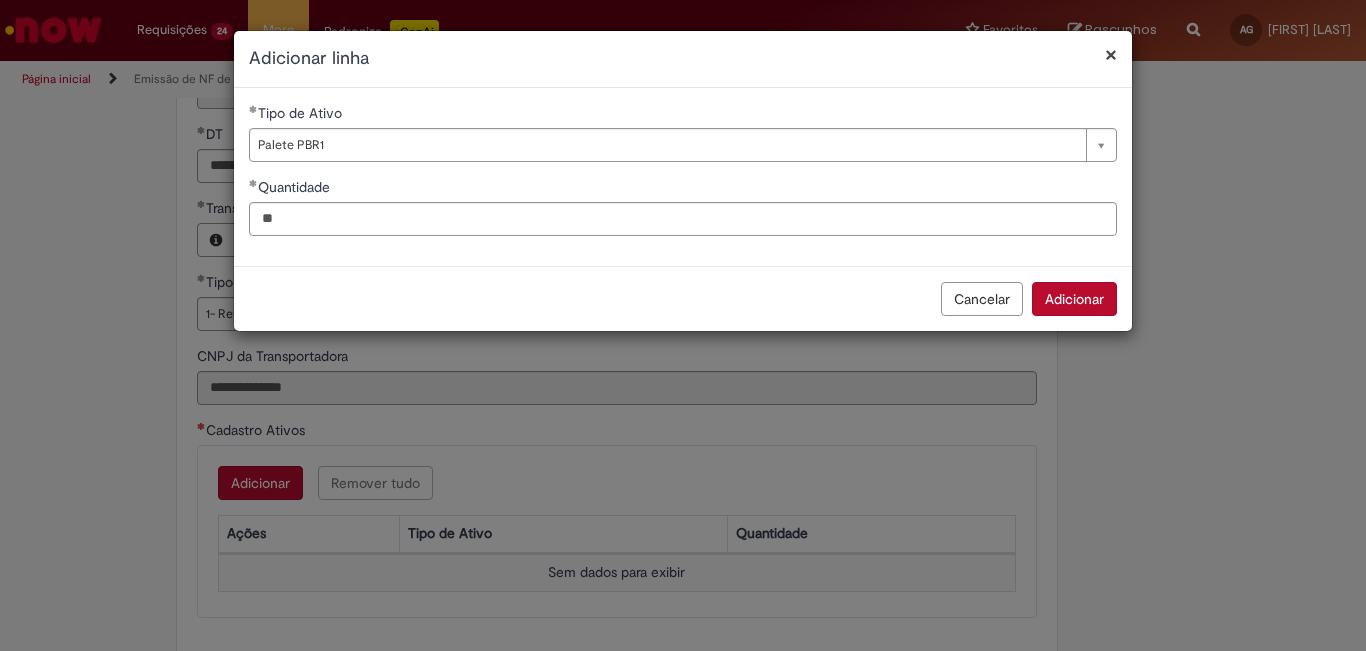 click on "Adicionar" at bounding box center (1074, 299) 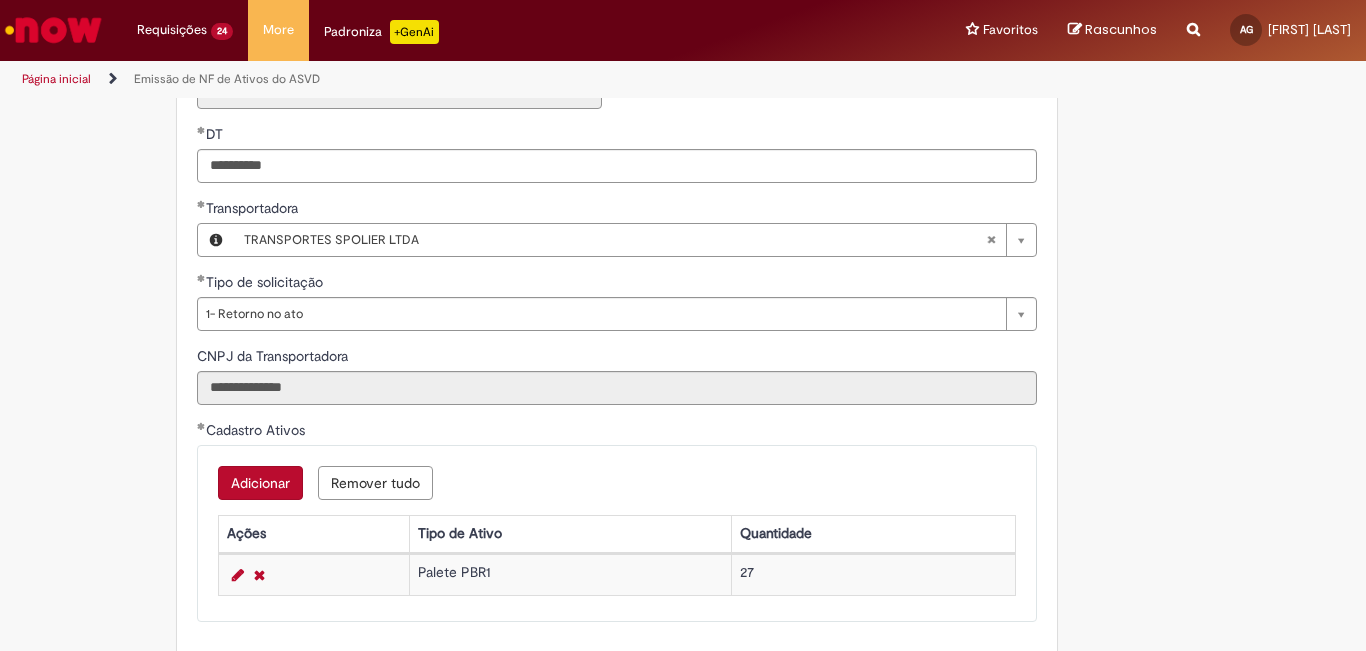 click on "Adicionar" at bounding box center [260, 483] 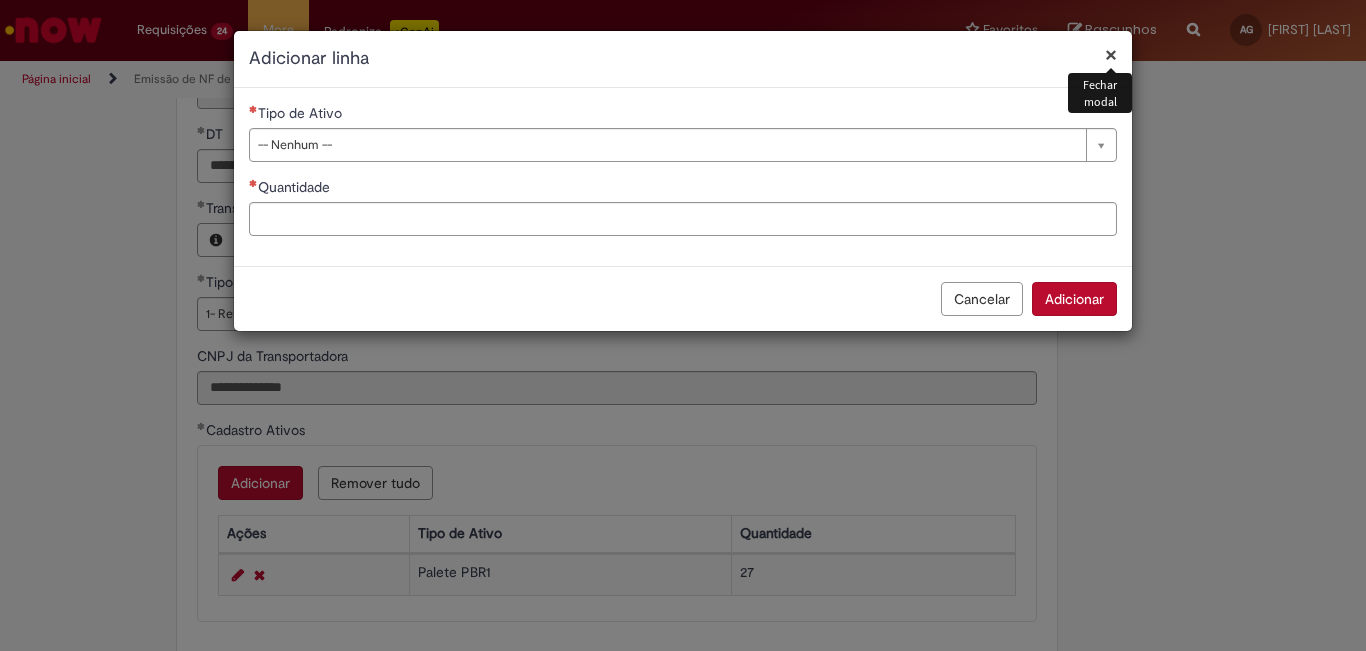 drag, startPoint x: 354, startPoint y: 144, endPoint x: 342, endPoint y: 179, distance: 37 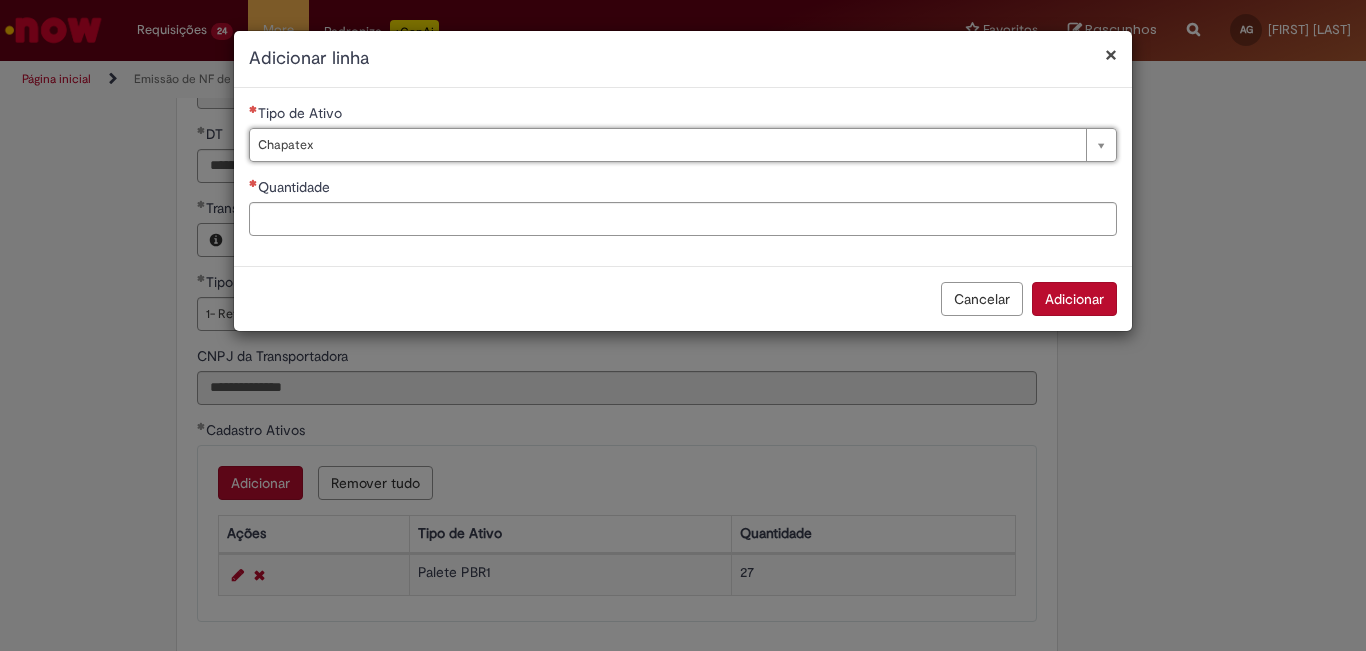 type on "********" 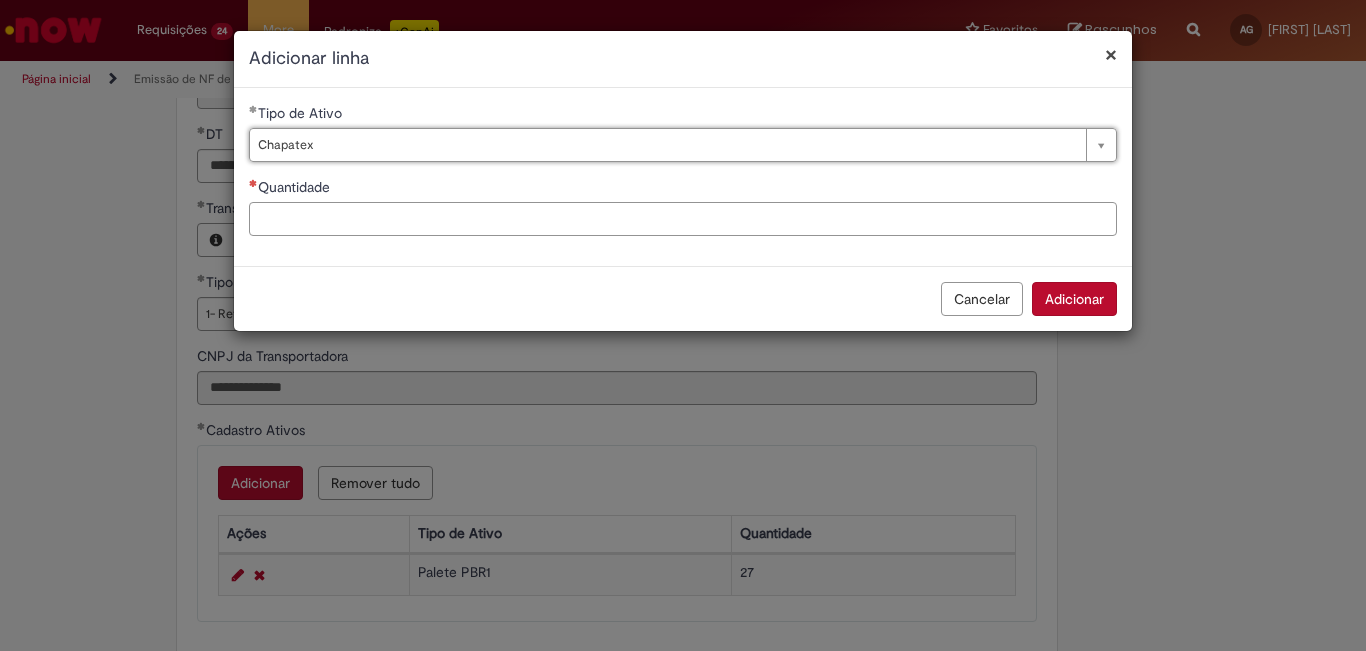 click on "Quantidade" at bounding box center (683, 219) 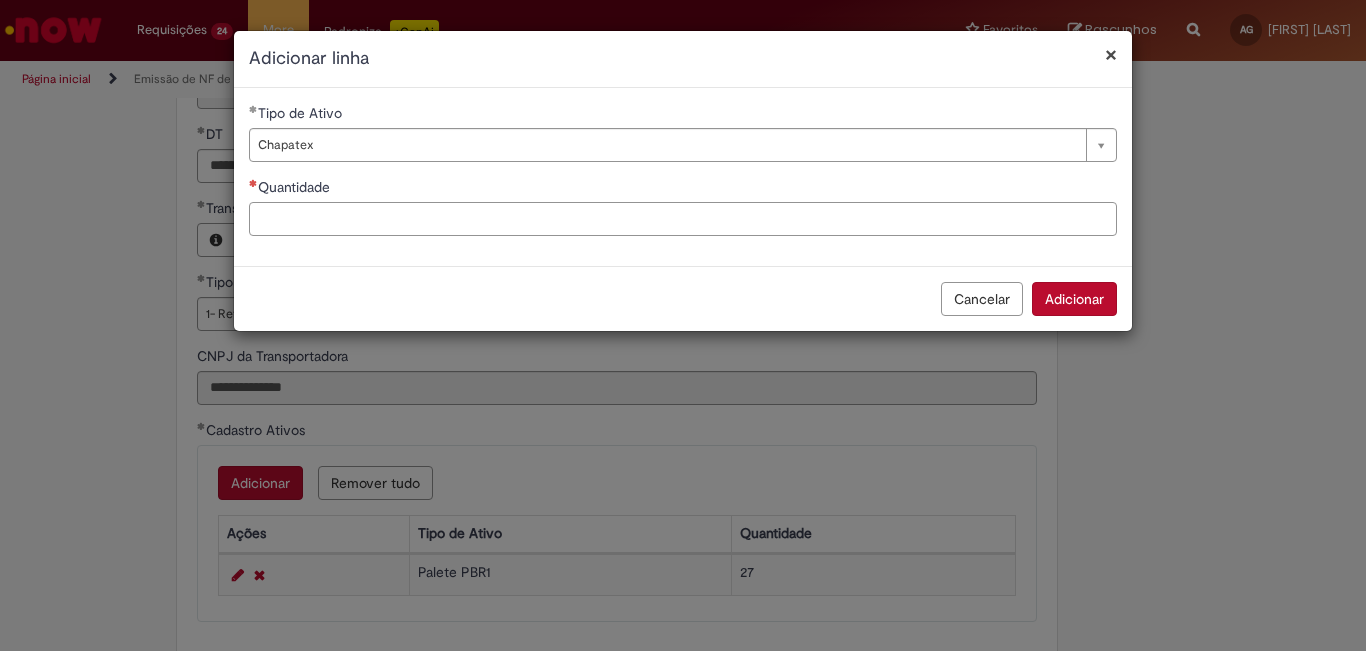 click on "Quantidade" at bounding box center [683, 219] 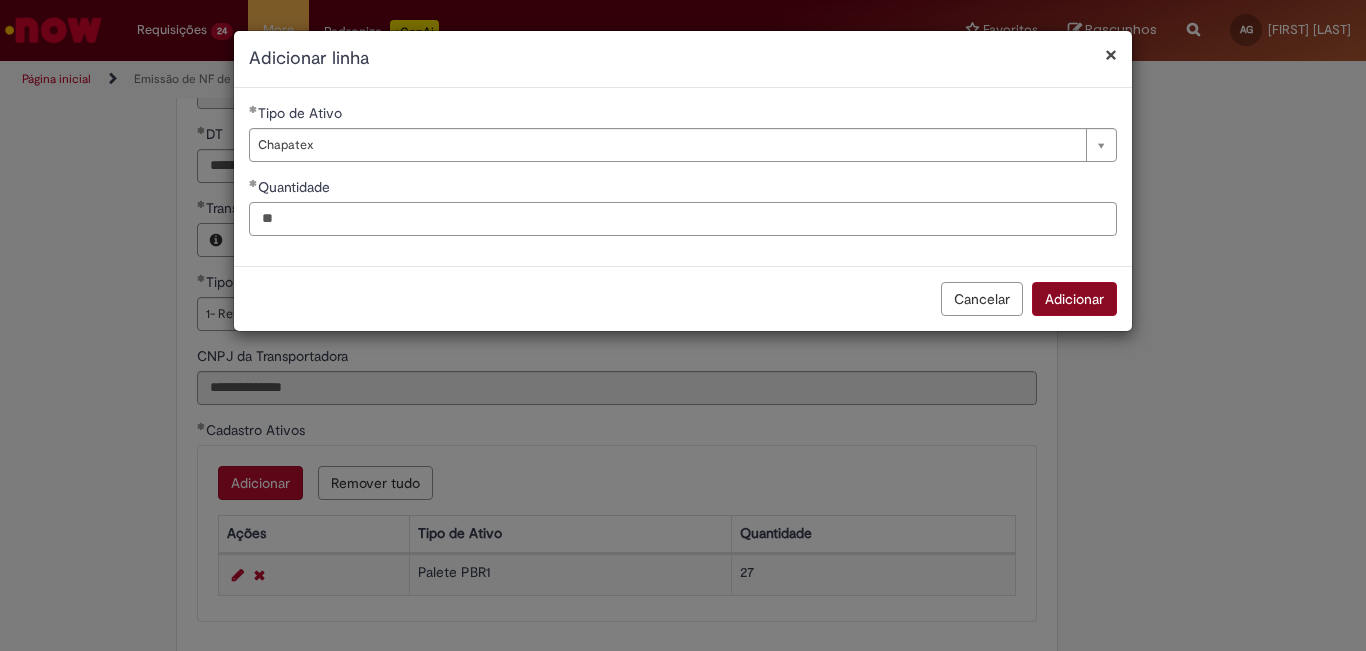 type on "**" 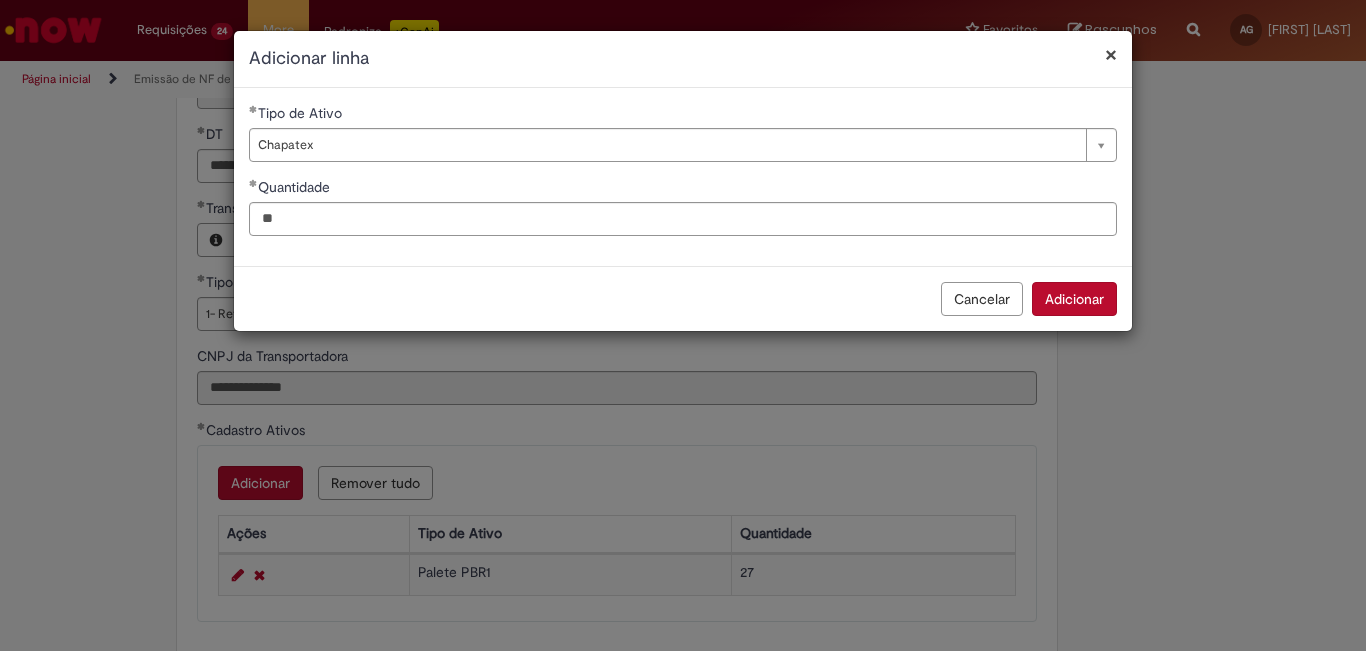 drag, startPoint x: 1091, startPoint y: 303, endPoint x: 1089, endPoint y: 316, distance: 13.152946 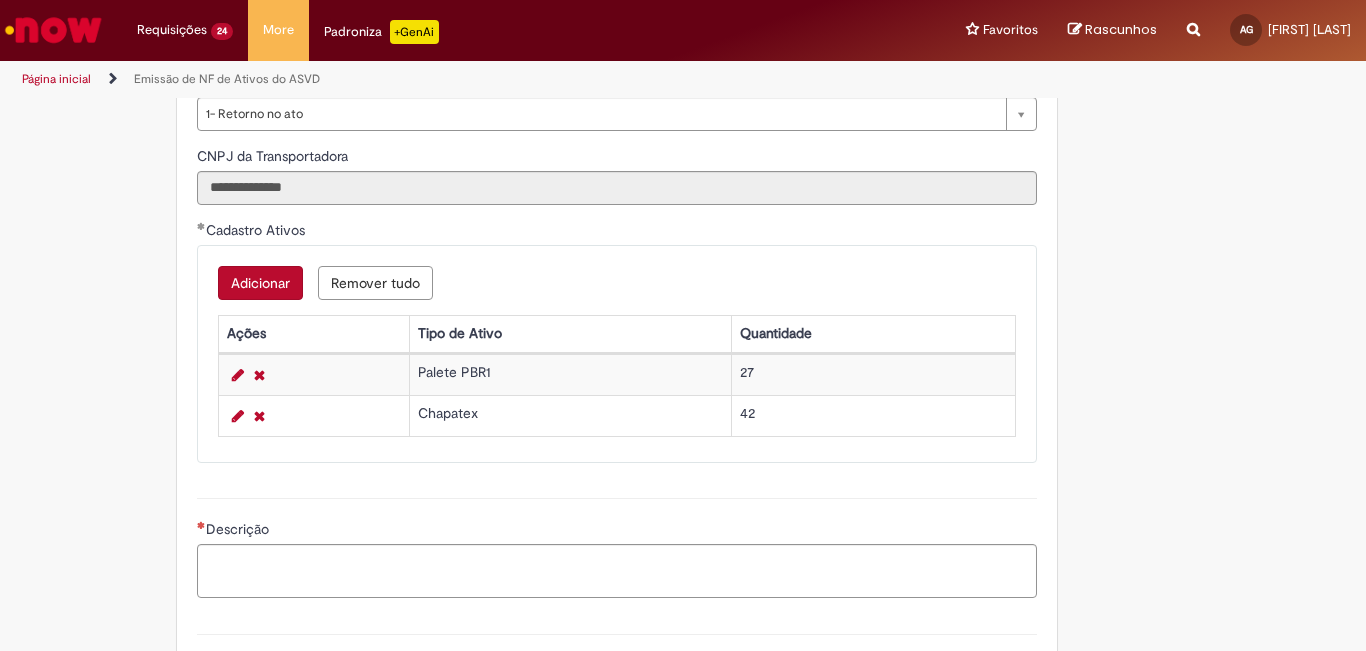 scroll, scrollTop: 1100, scrollLeft: 0, axis: vertical 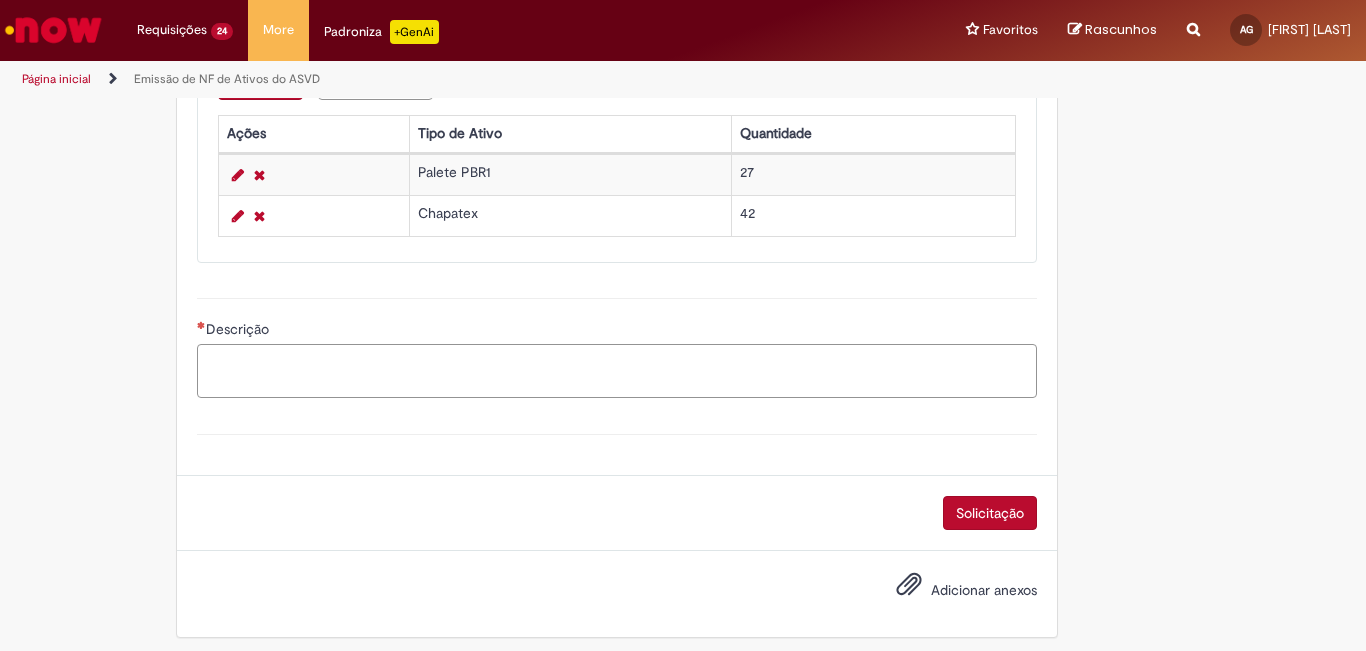click on "Descrição" at bounding box center (617, 371) 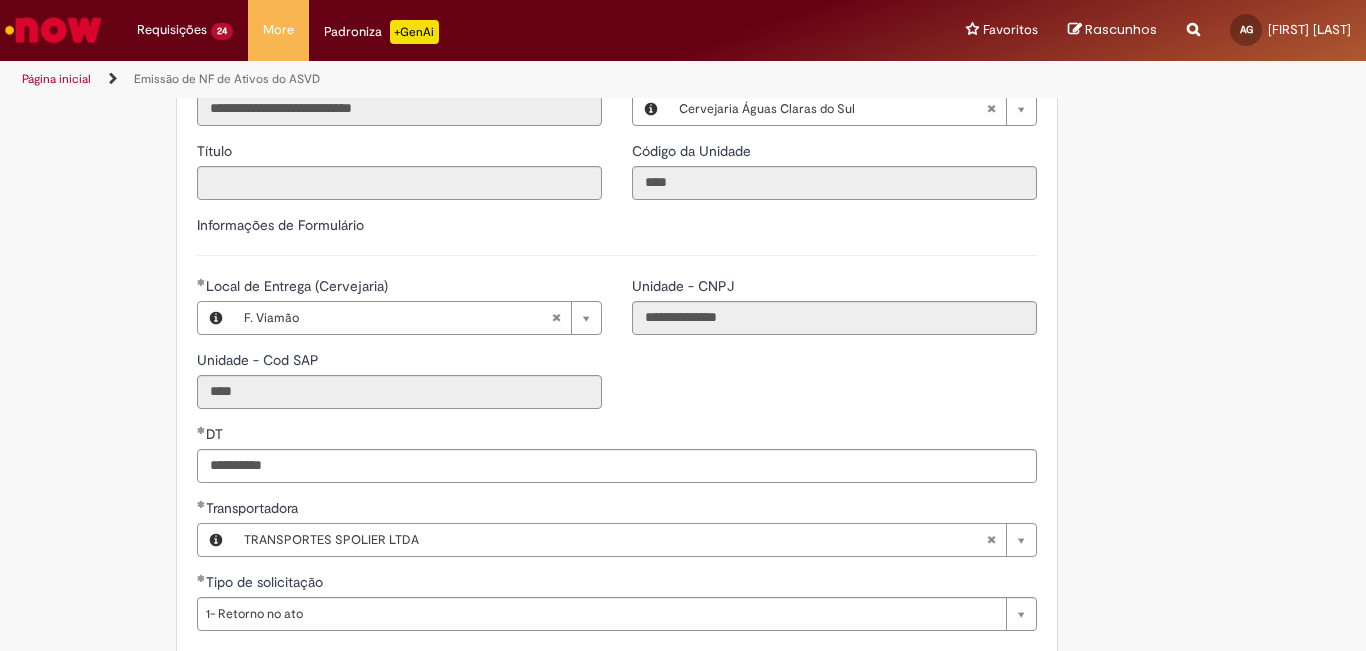 scroll, scrollTop: 300, scrollLeft: 0, axis: vertical 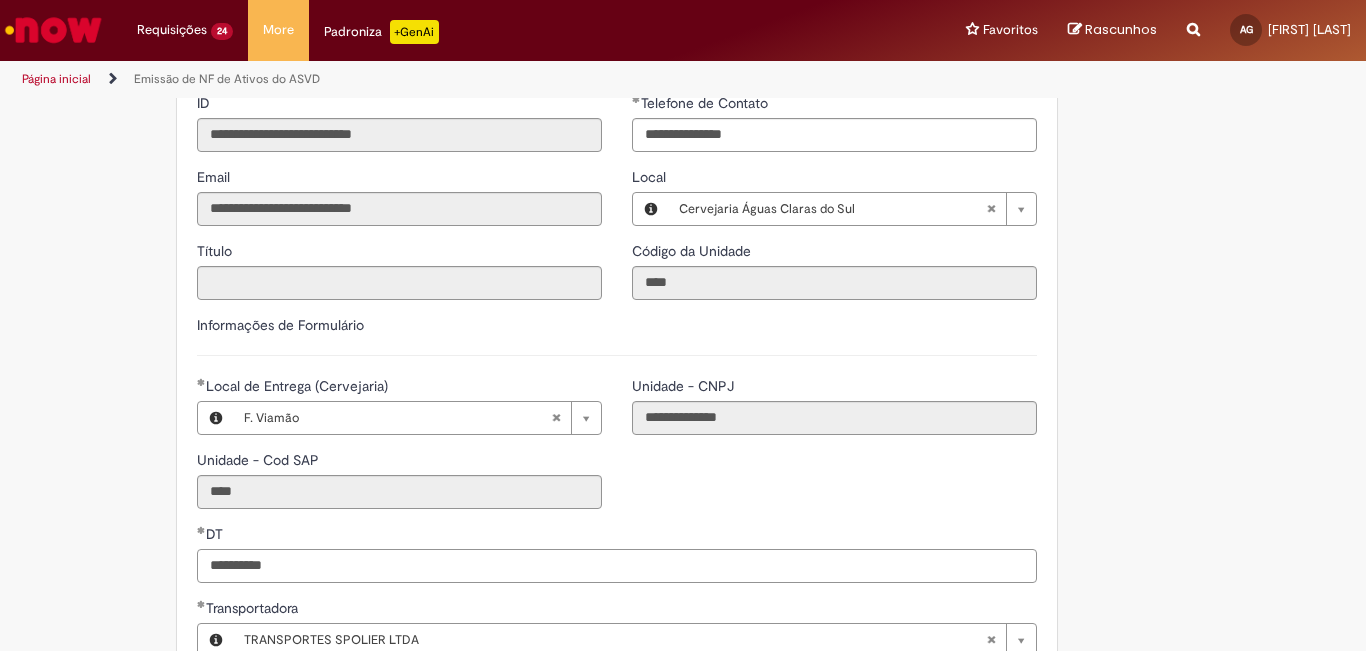drag, startPoint x: 299, startPoint y: 559, endPoint x: 181, endPoint y: 546, distance: 118.71394 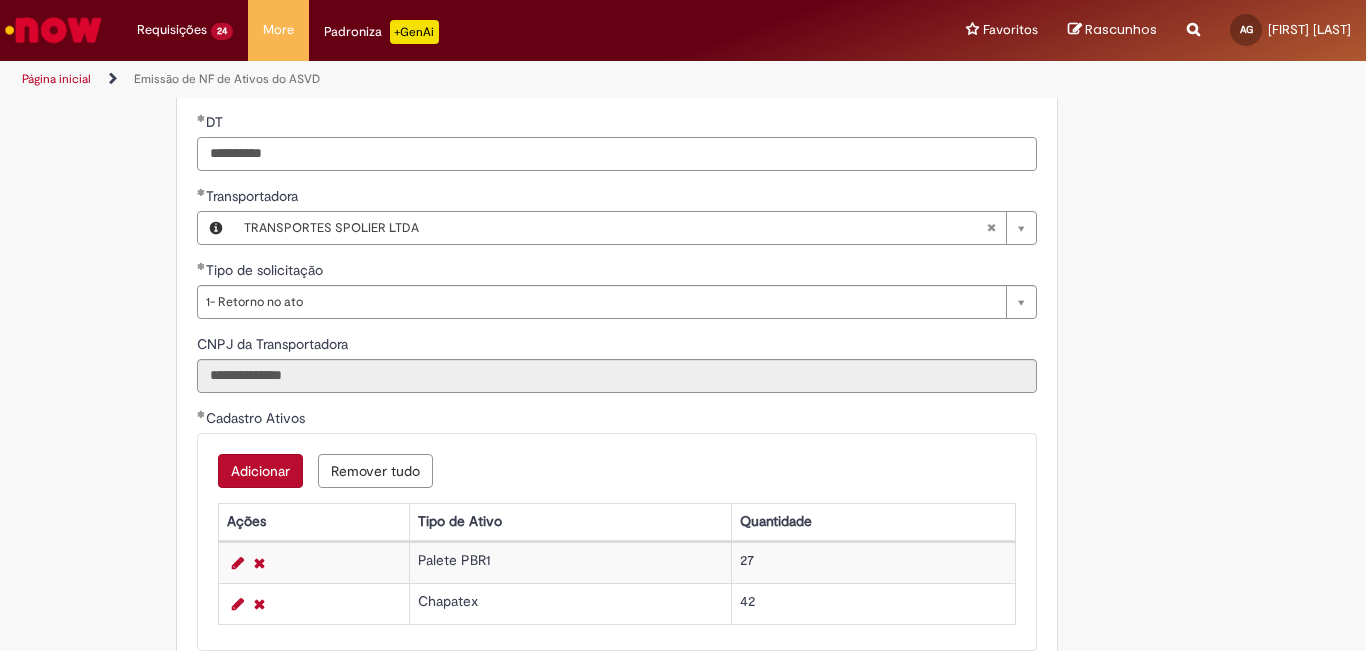 scroll, scrollTop: 900, scrollLeft: 0, axis: vertical 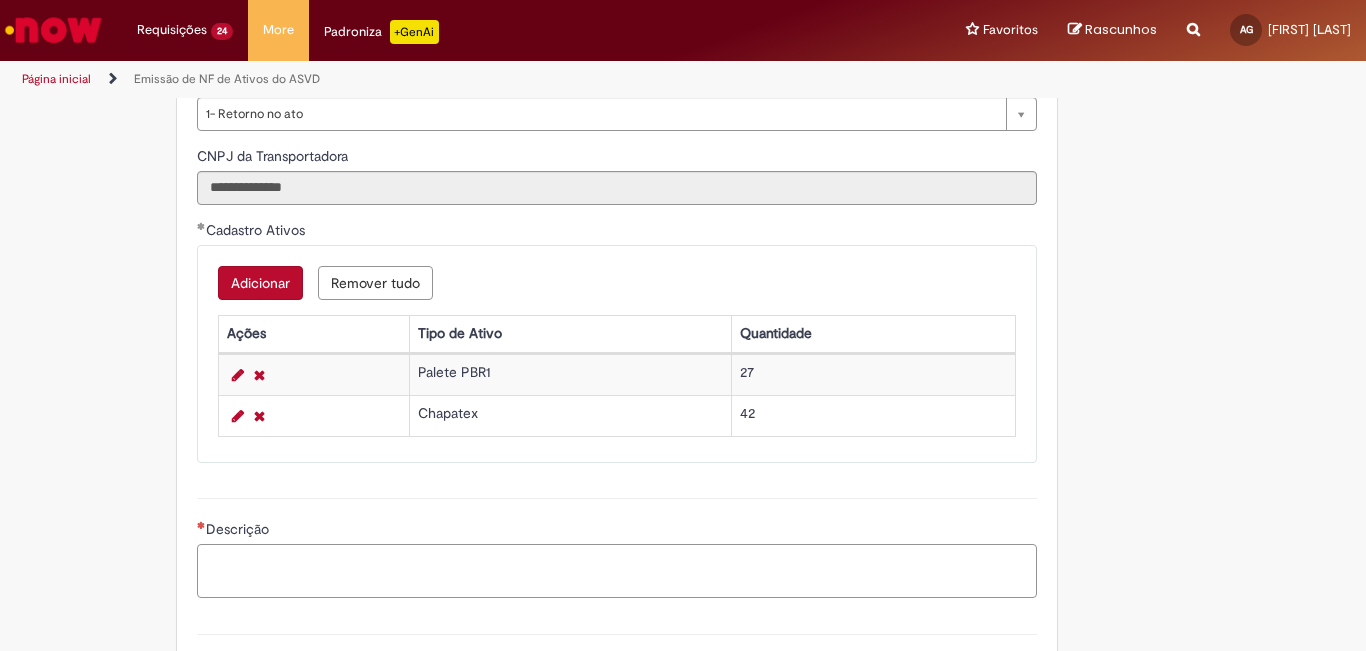 click on "Descrição" at bounding box center (617, 571) 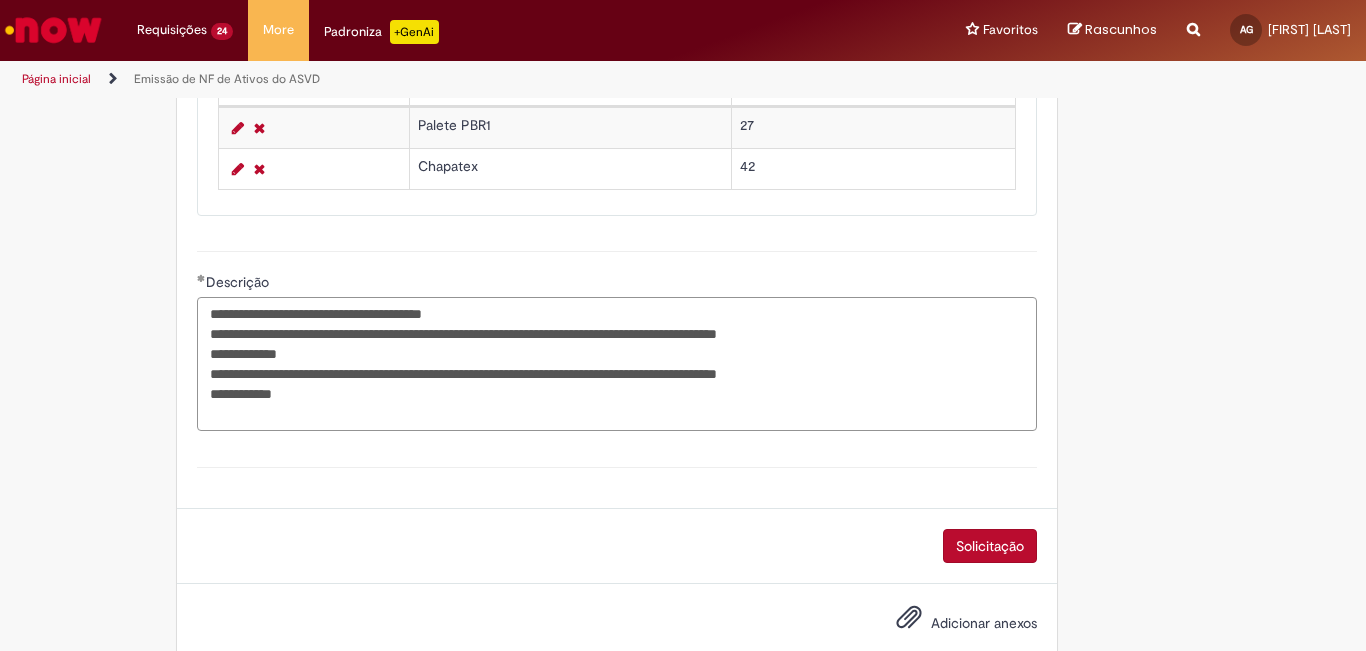 scroll, scrollTop: 1189, scrollLeft: 0, axis: vertical 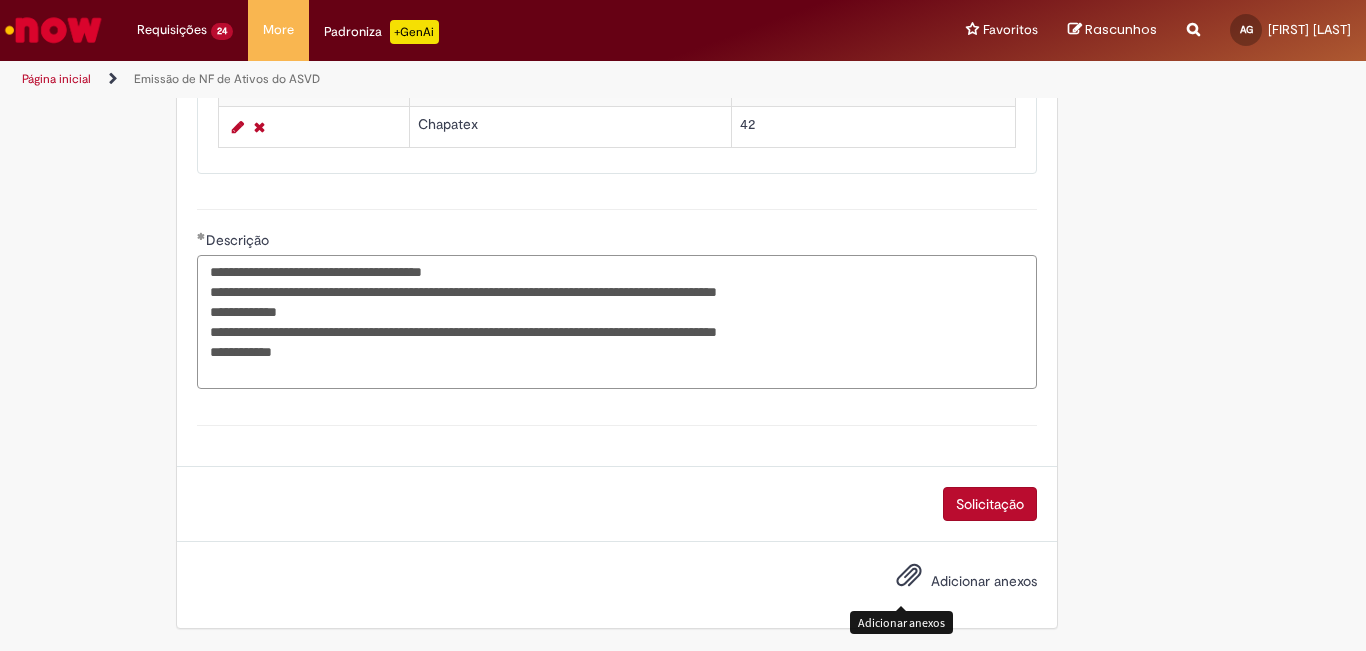 type on "**********" 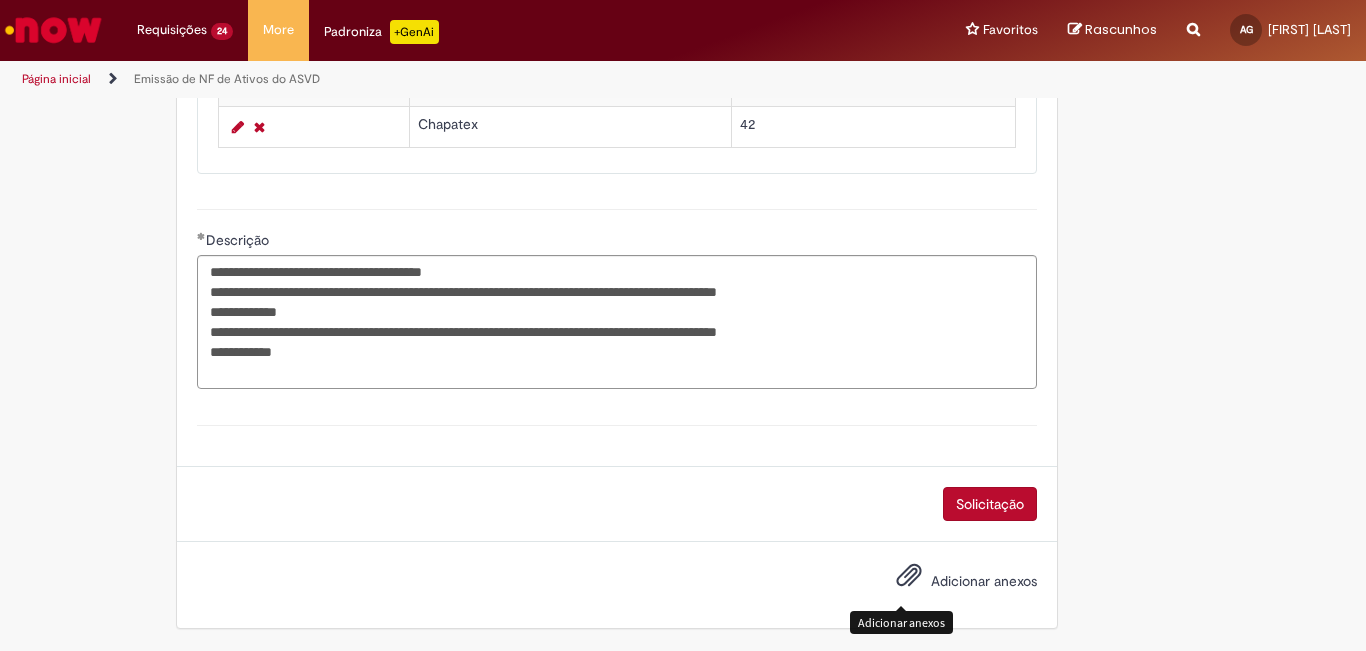 click at bounding box center [909, 576] 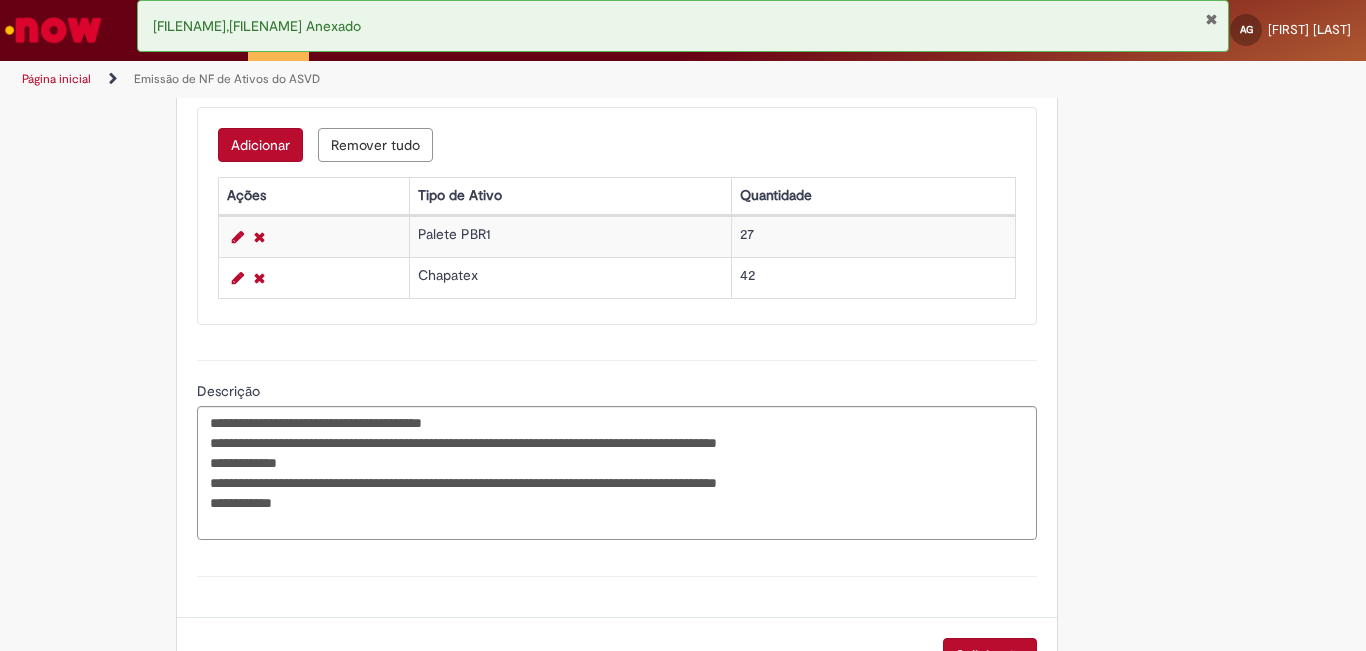 scroll, scrollTop: 1200, scrollLeft: 0, axis: vertical 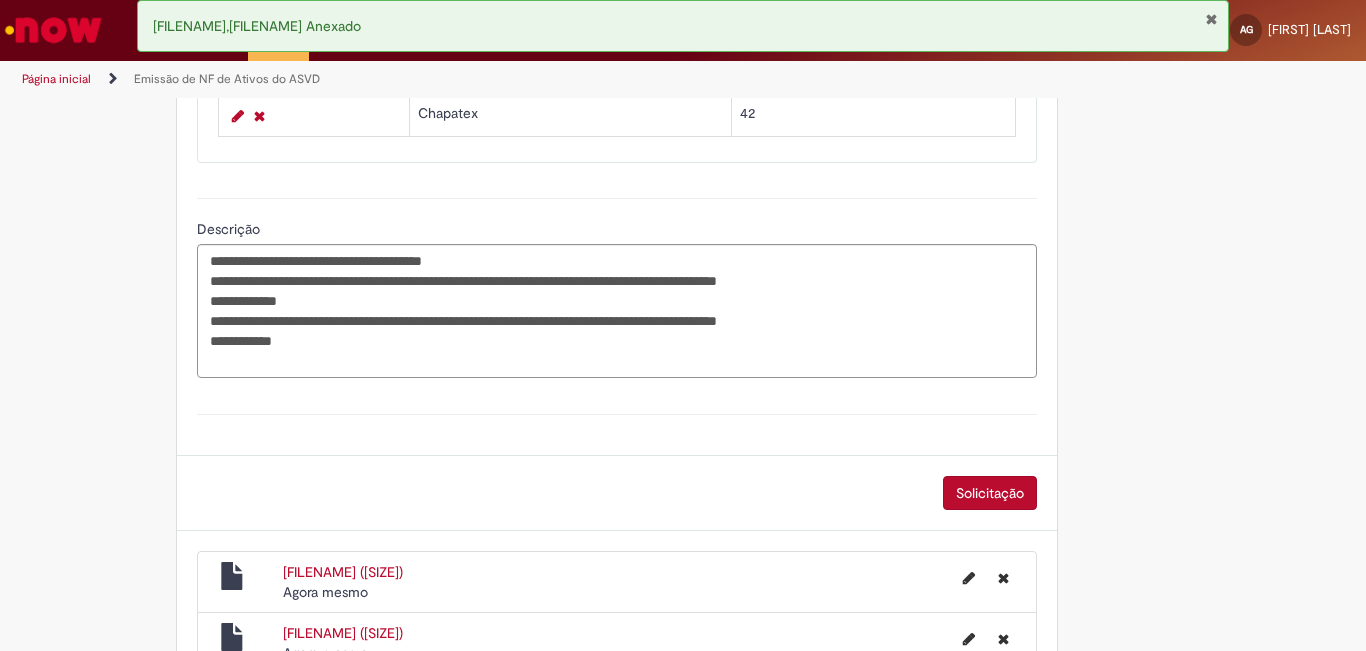 click on "Solicitação" at bounding box center (990, 493) 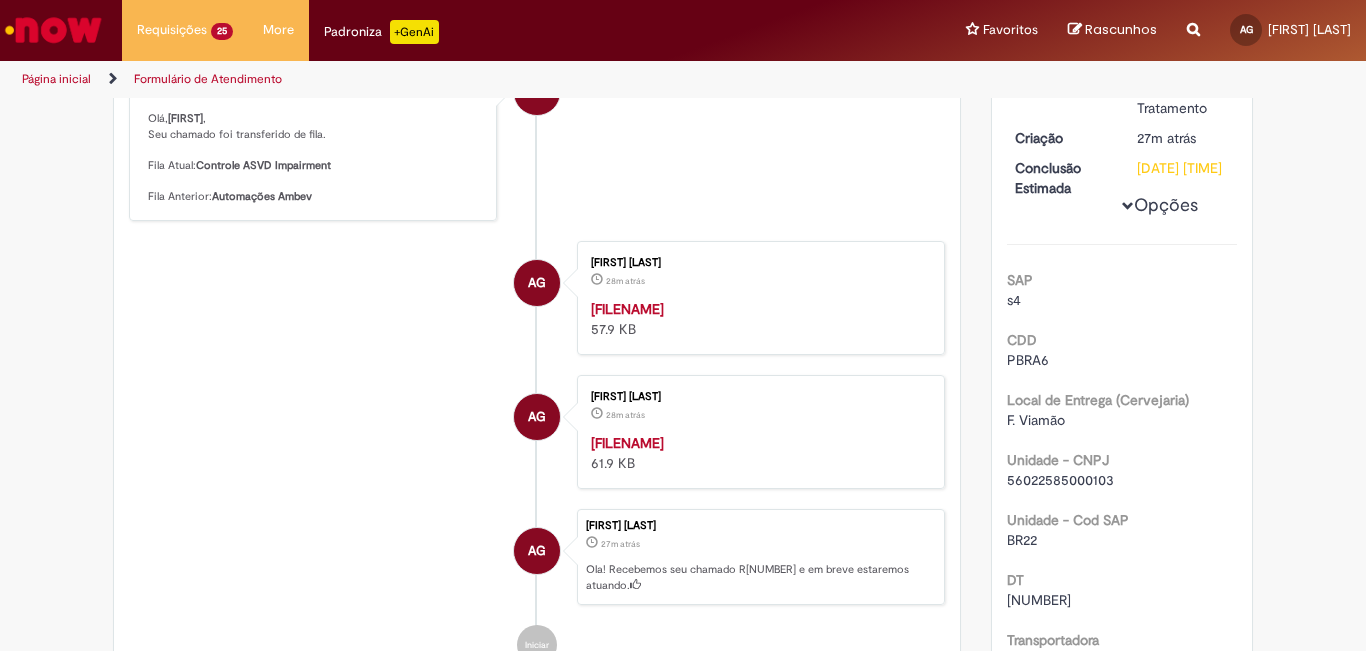 scroll, scrollTop: 0, scrollLeft: 0, axis: both 